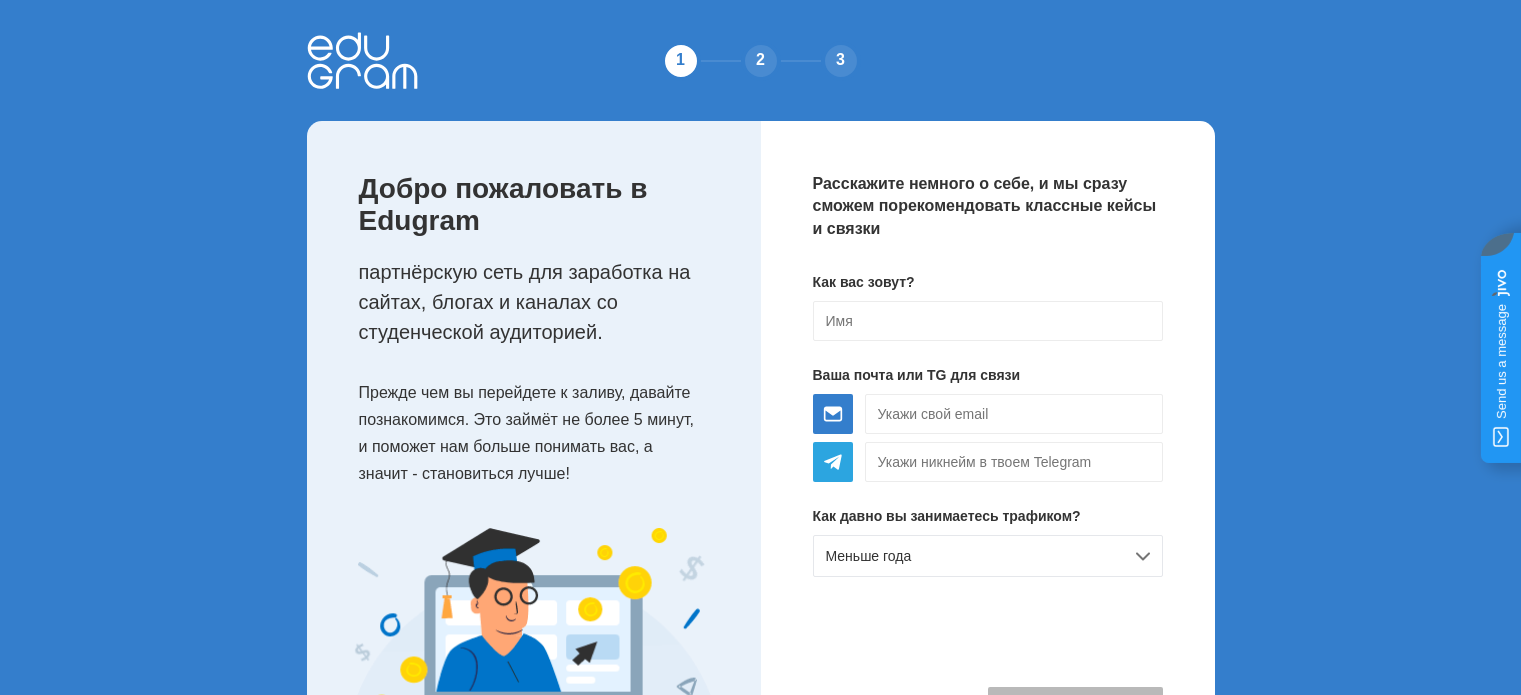 scroll, scrollTop: 0, scrollLeft: 0, axis: both 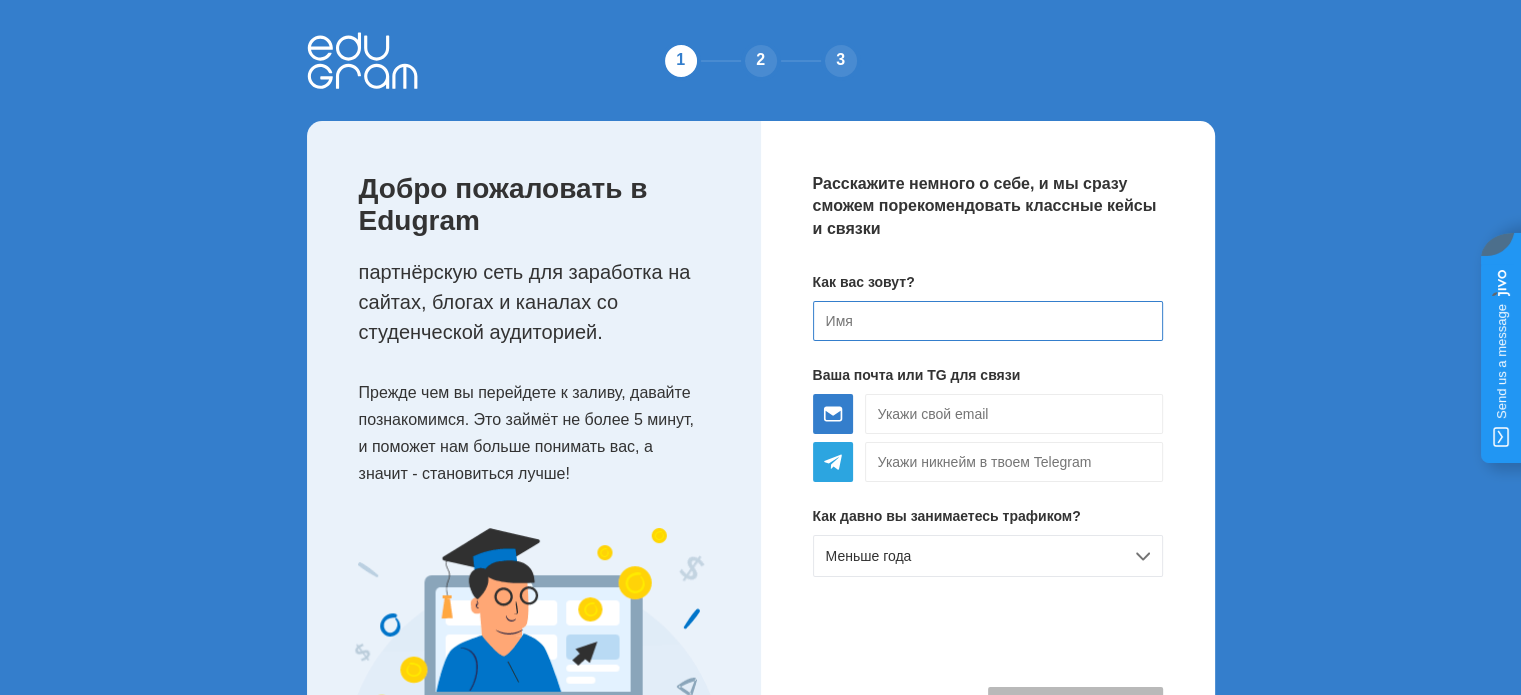 click at bounding box center (988, 321) 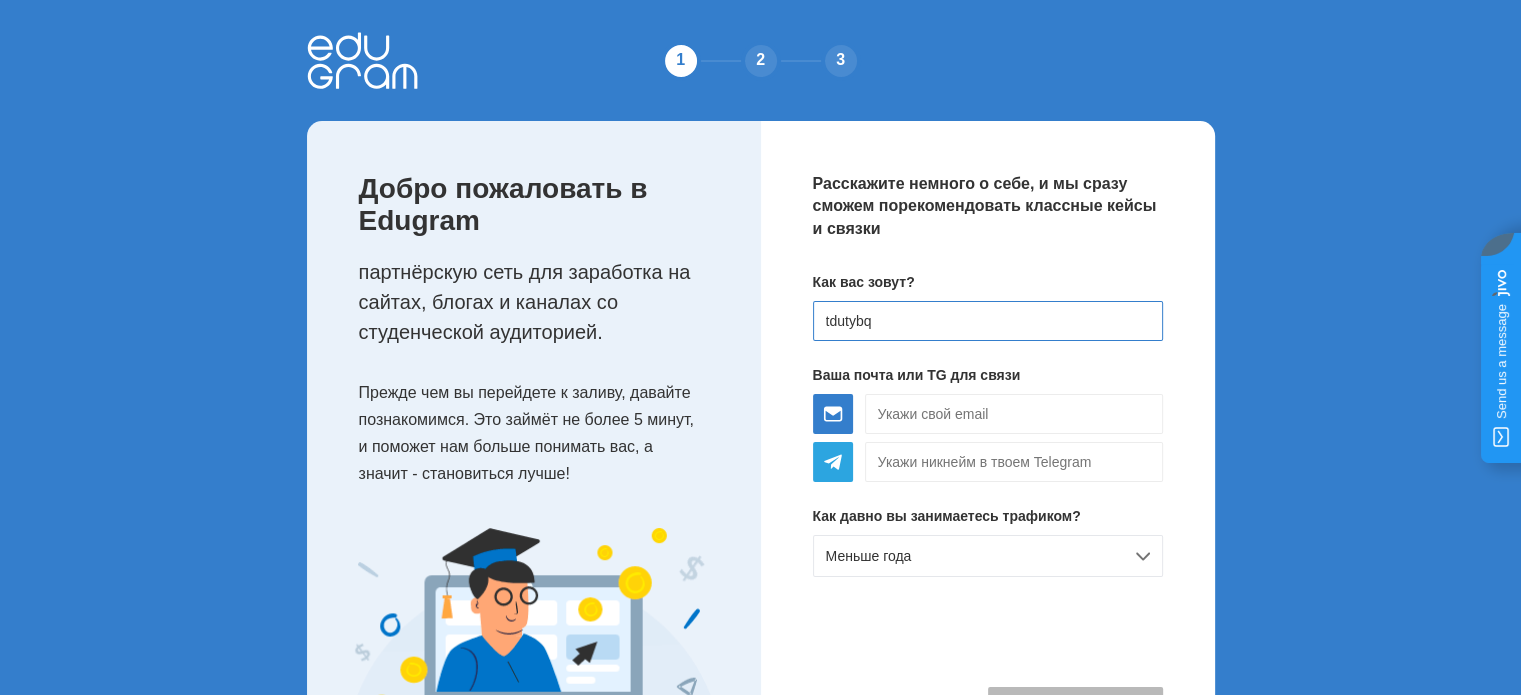 drag, startPoint x: 935, startPoint y: 299, endPoint x: 736, endPoint y: 302, distance: 199.02261 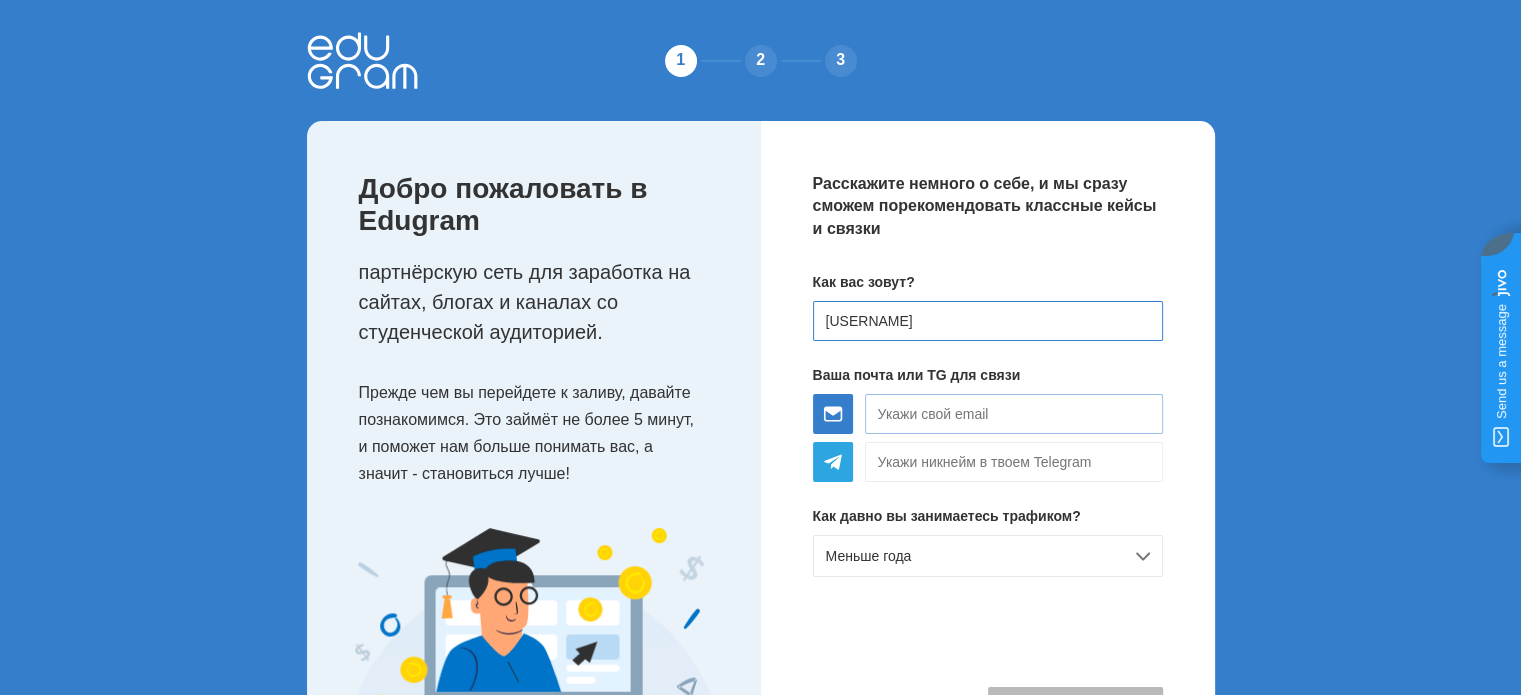 type on "[NAME]" 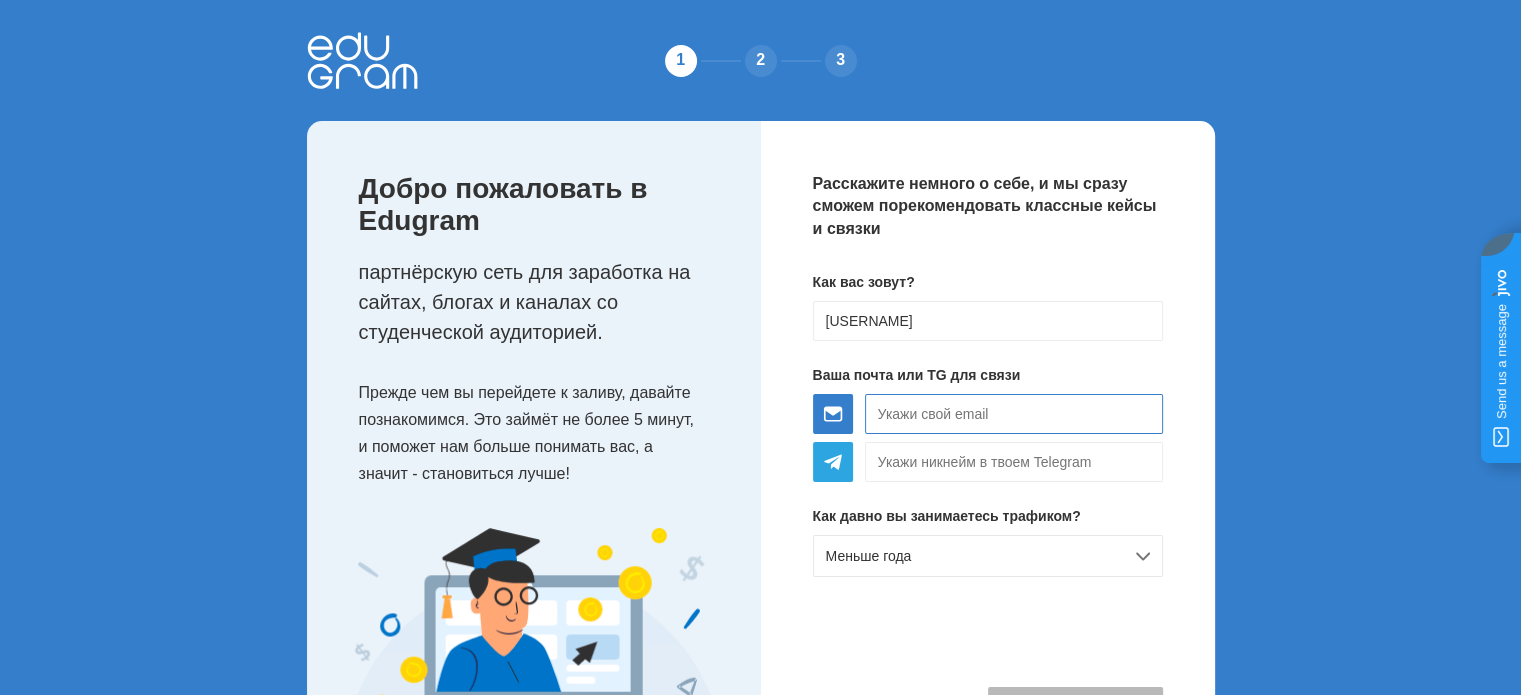 click at bounding box center [1014, 414] 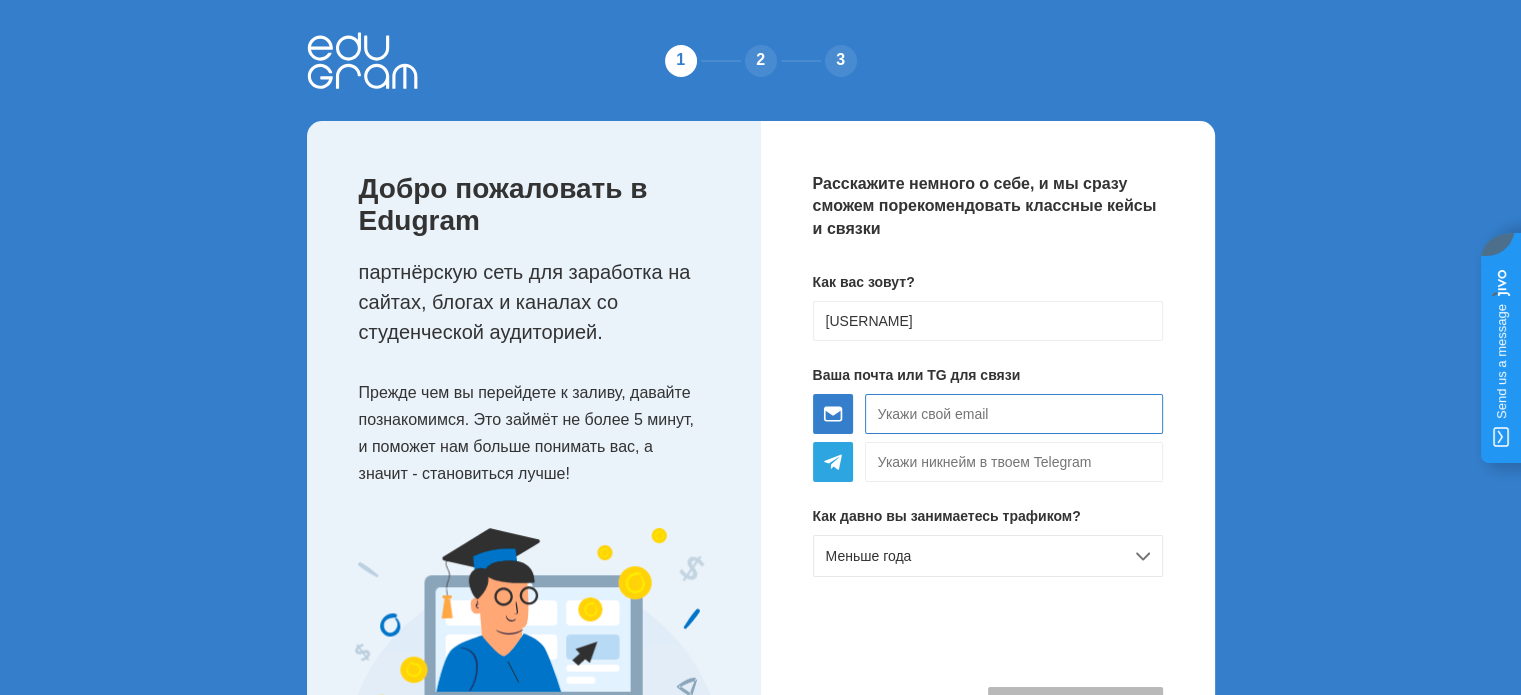type on "iamfreelancer888@gmail.com" 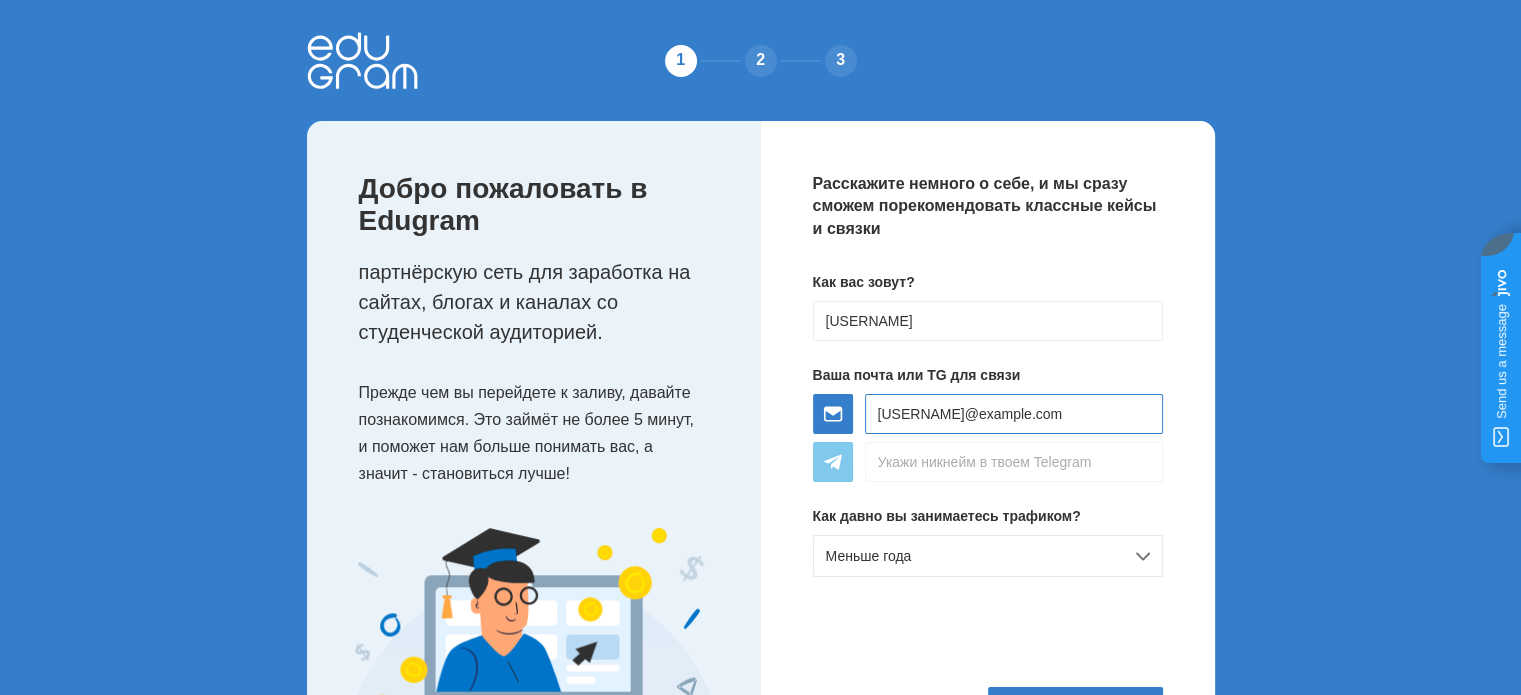 drag, startPoint x: 1079, startPoint y: 397, endPoint x: 852, endPoint y: 402, distance: 227.05505 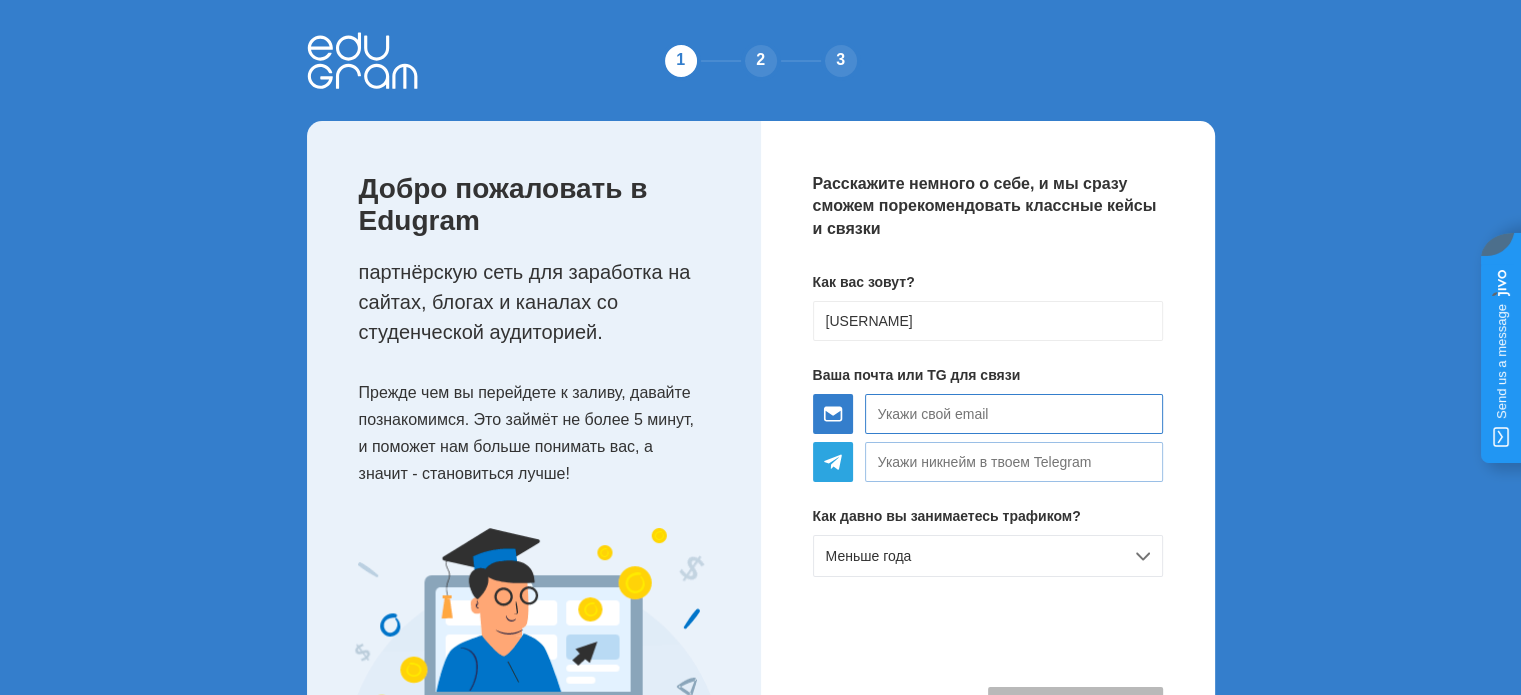 type 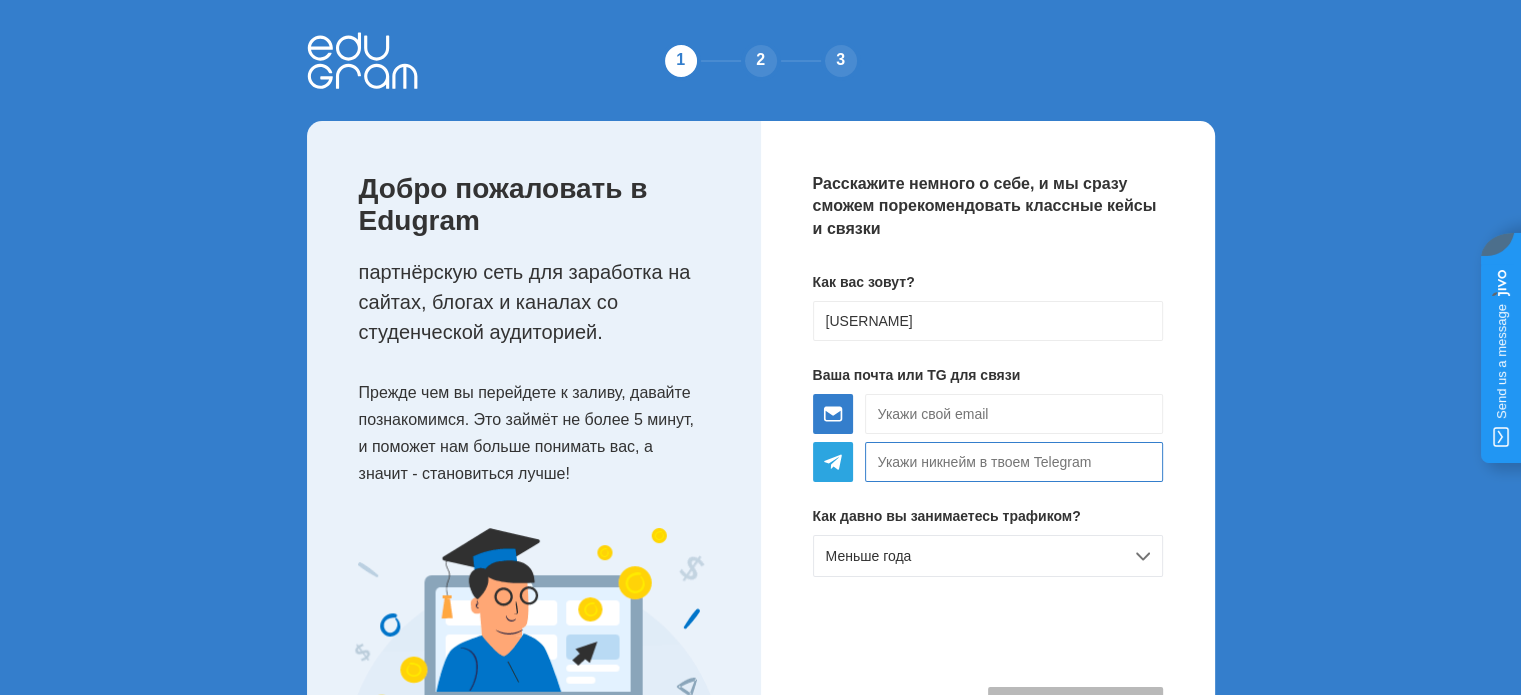 click at bounding box center (1014, 462) 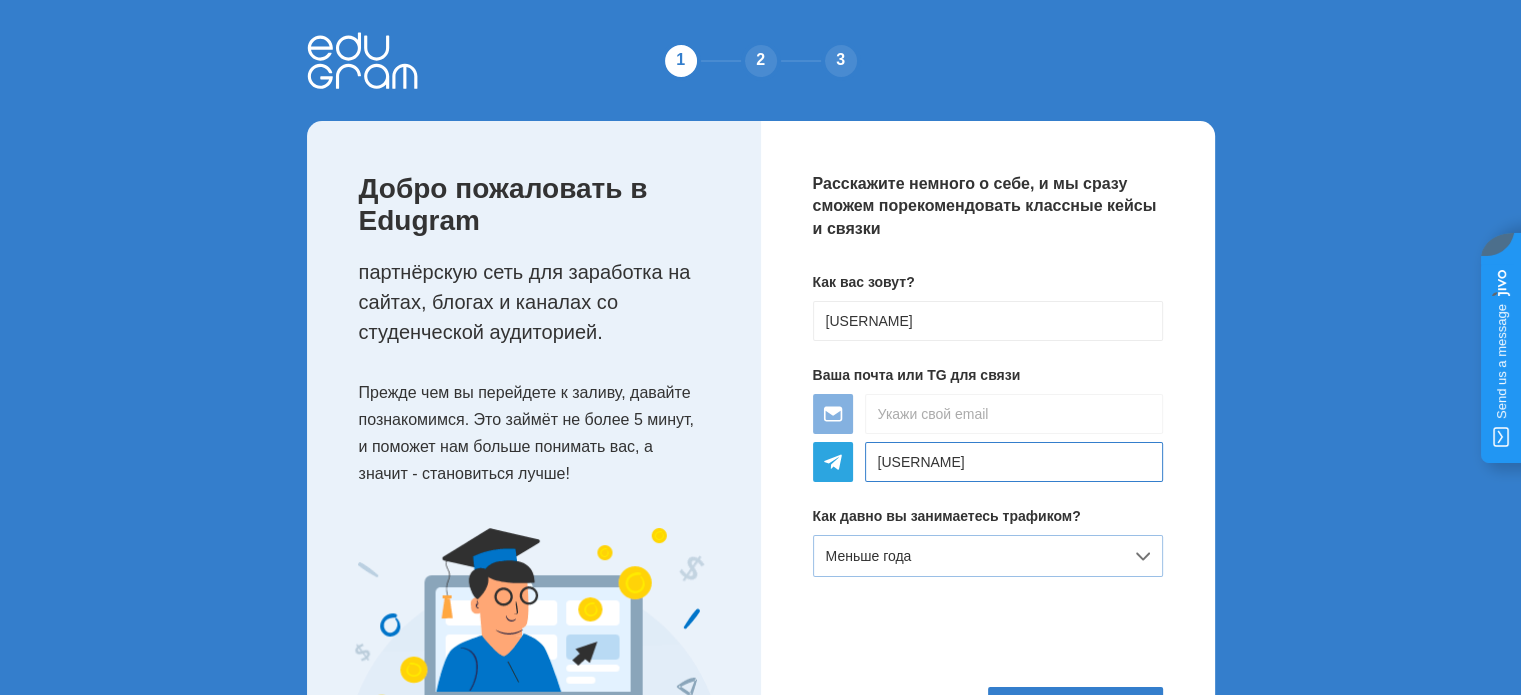 type on "@Ievgenii888" 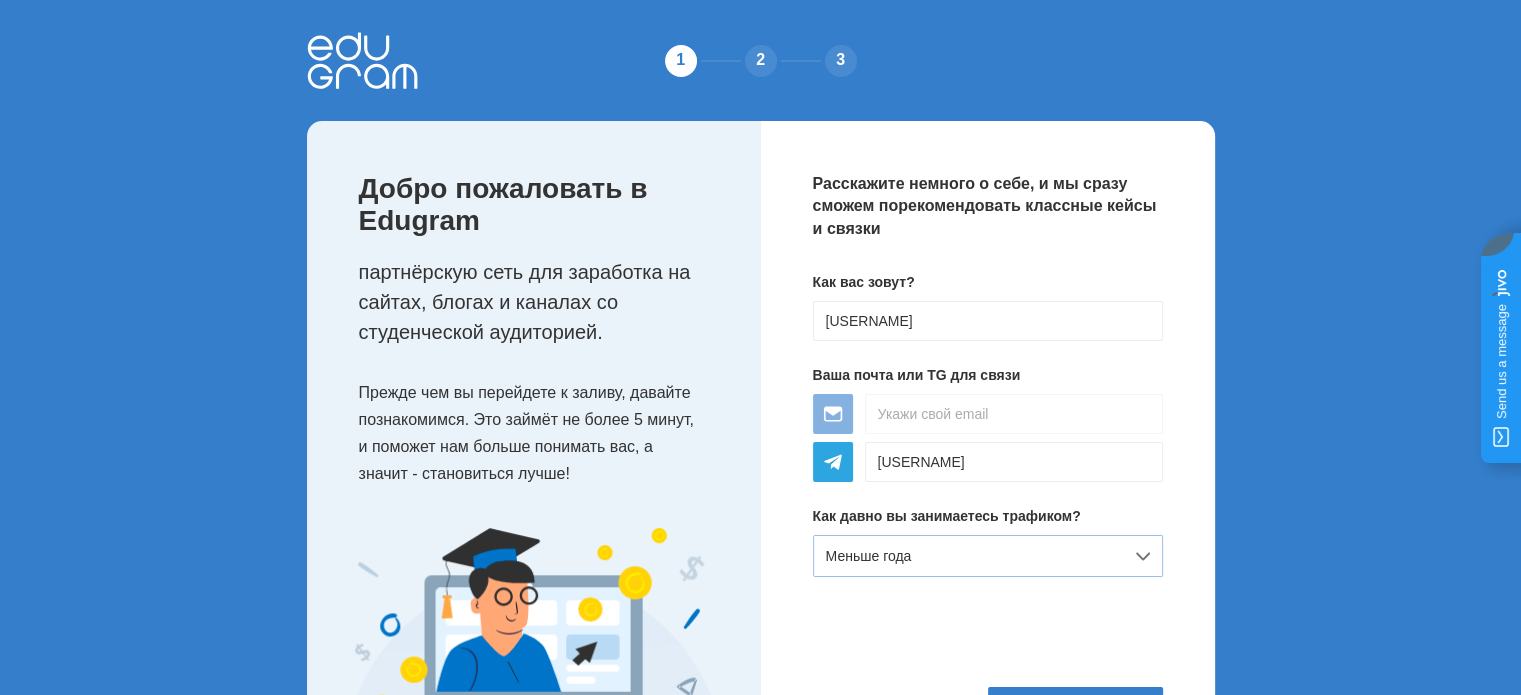click on "Меньше года" at bounding box center (988, 556) 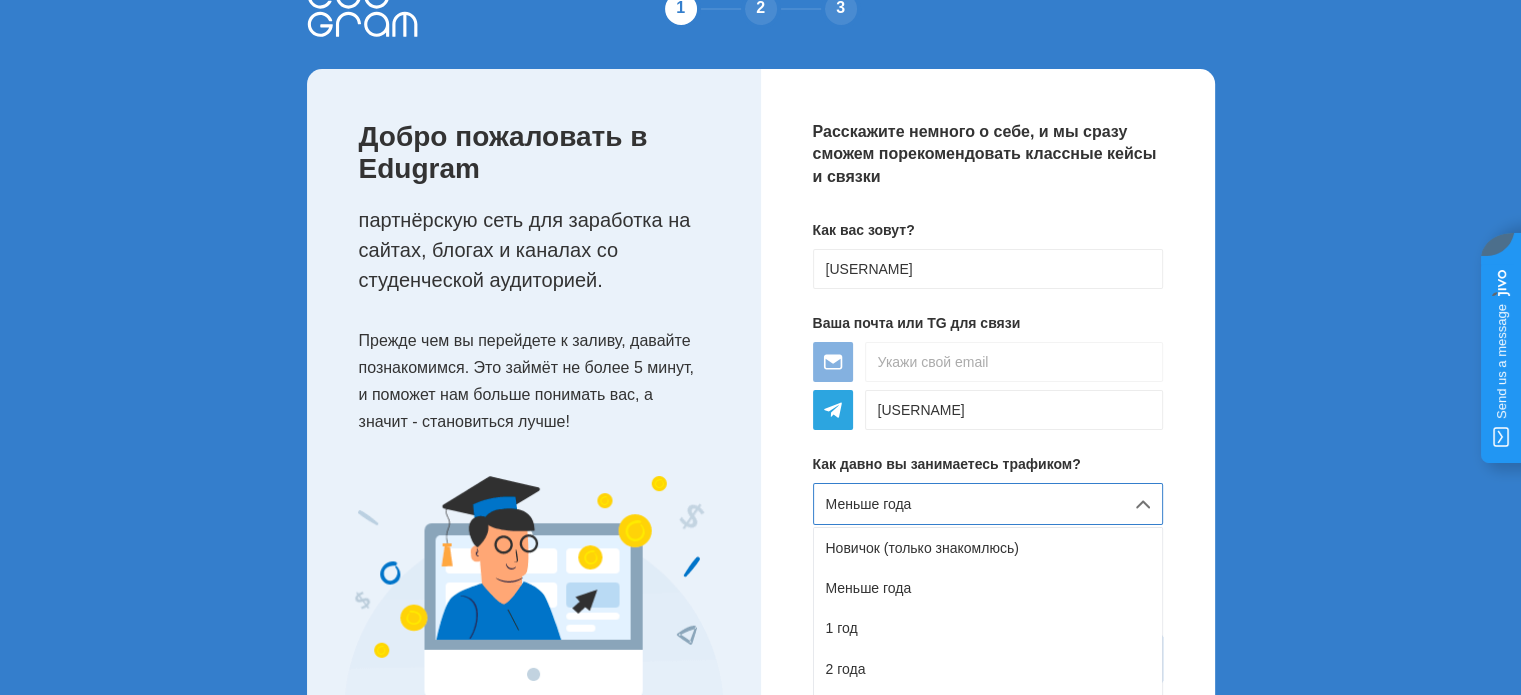 scroll, scrollTop: 100, scrollLeft: 0, axis: vertical 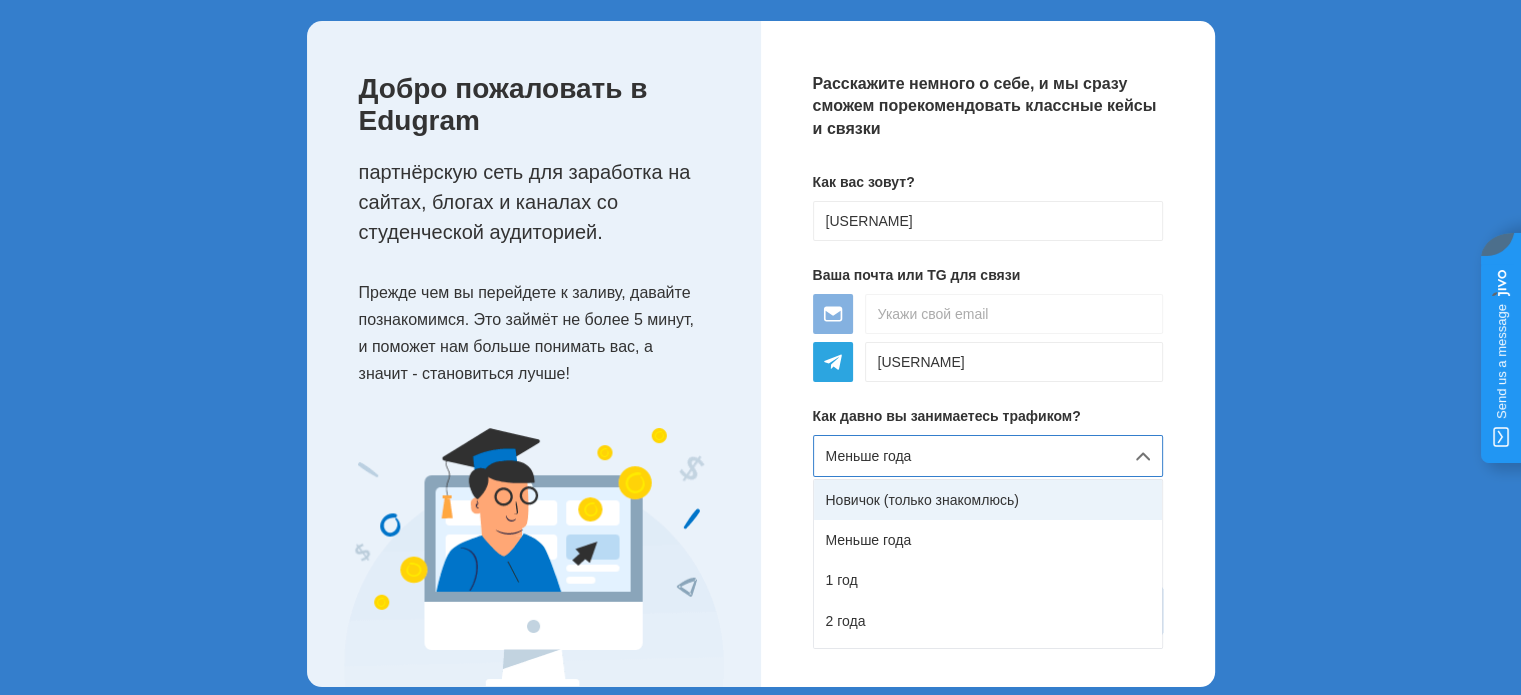click on "Новичок (только знакомлюсь)" at bounding box center (988, 500) 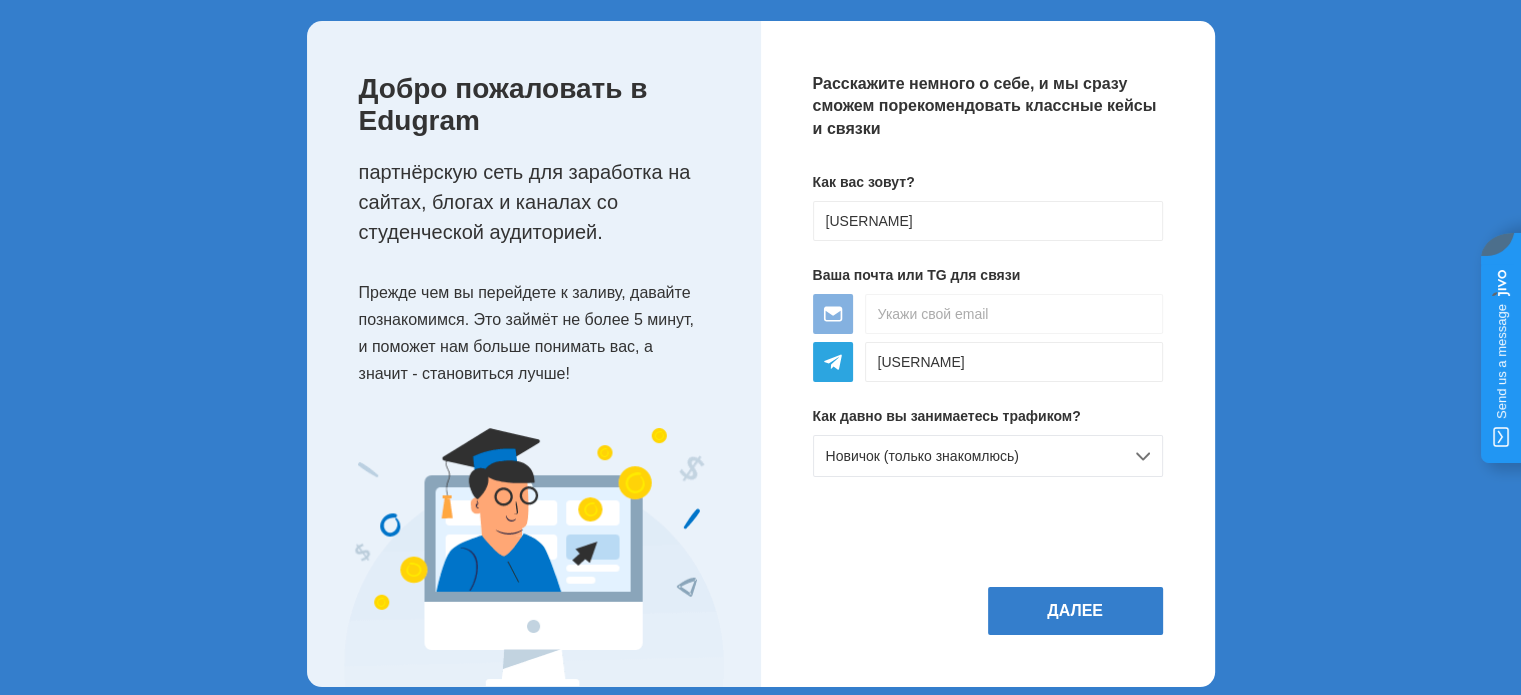 scroll, scrollTop: 124, scrollLeft: 0, axis: vertical 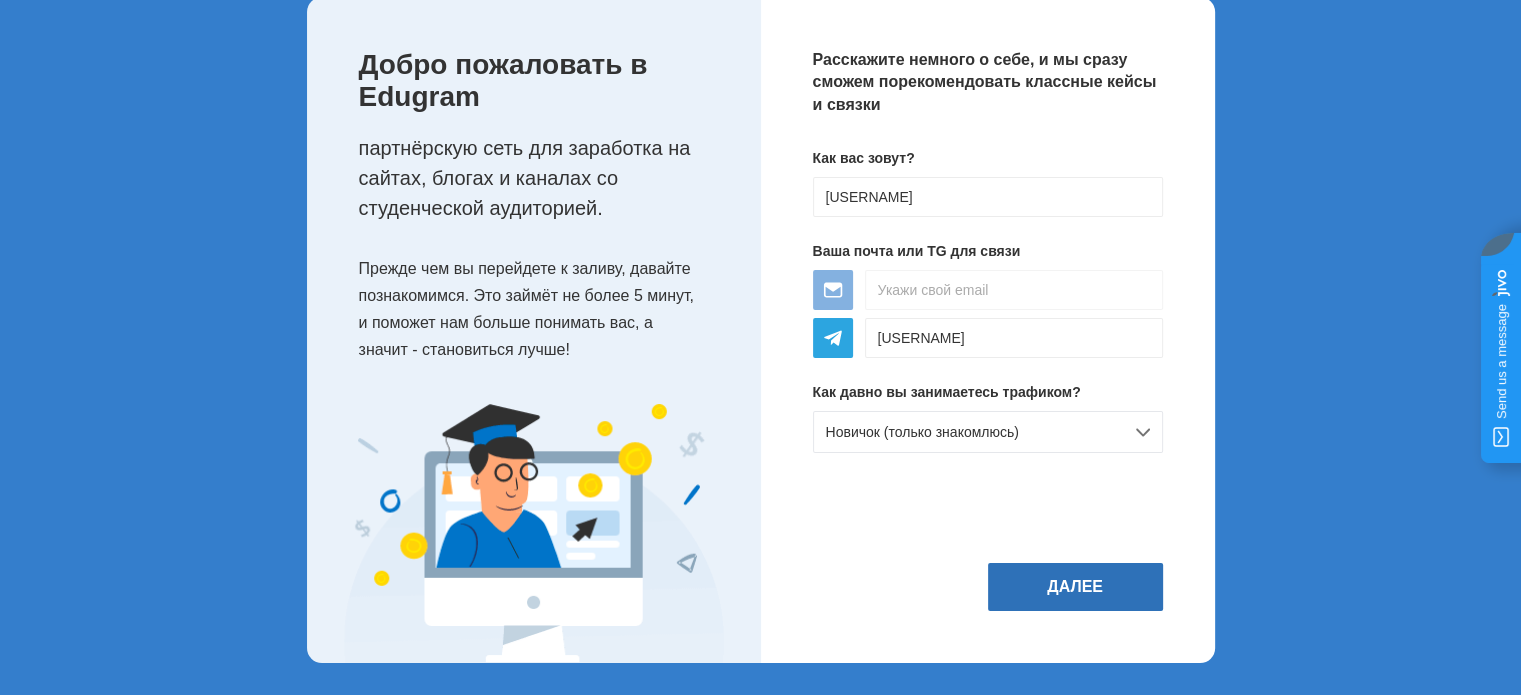 click on "Далее" at bounding box center (1075, 587) 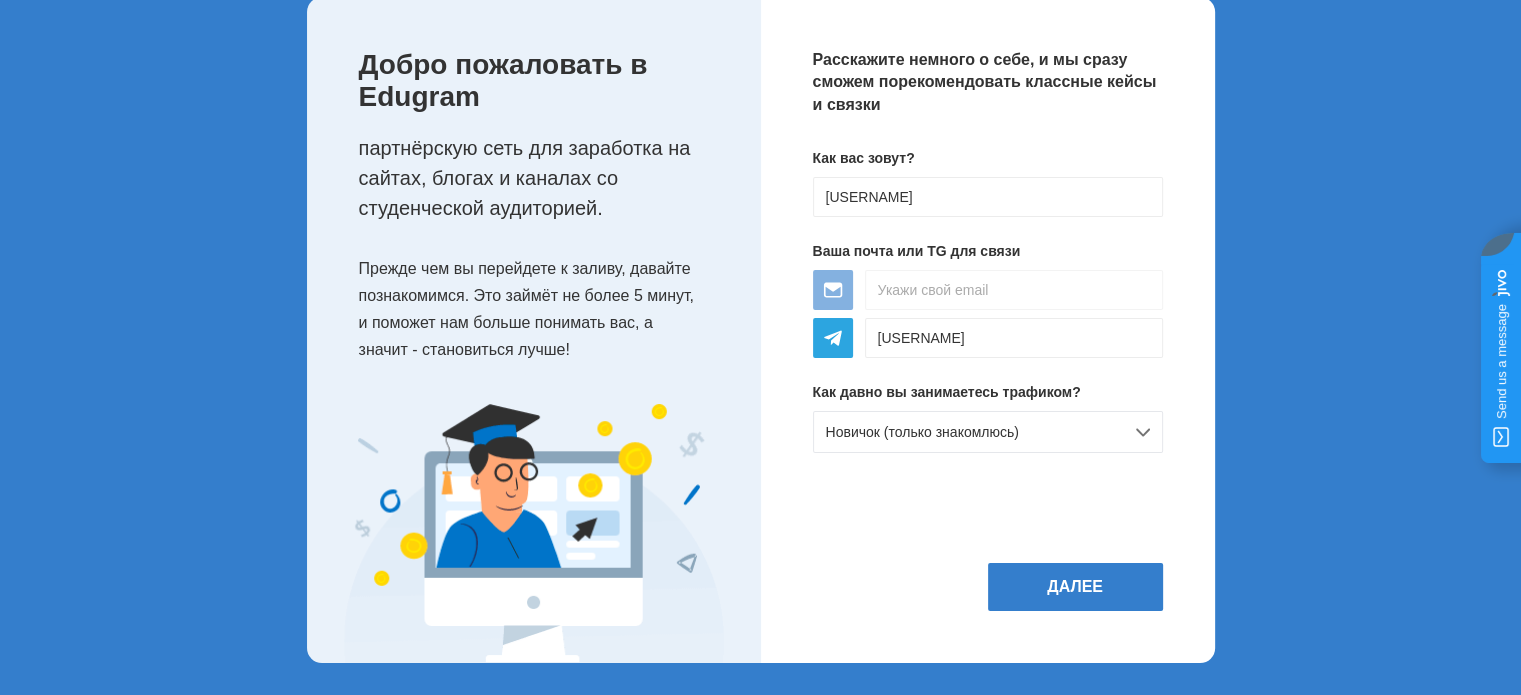 scroll, scrollTop: 0, scrollLeft: 0, axis: both 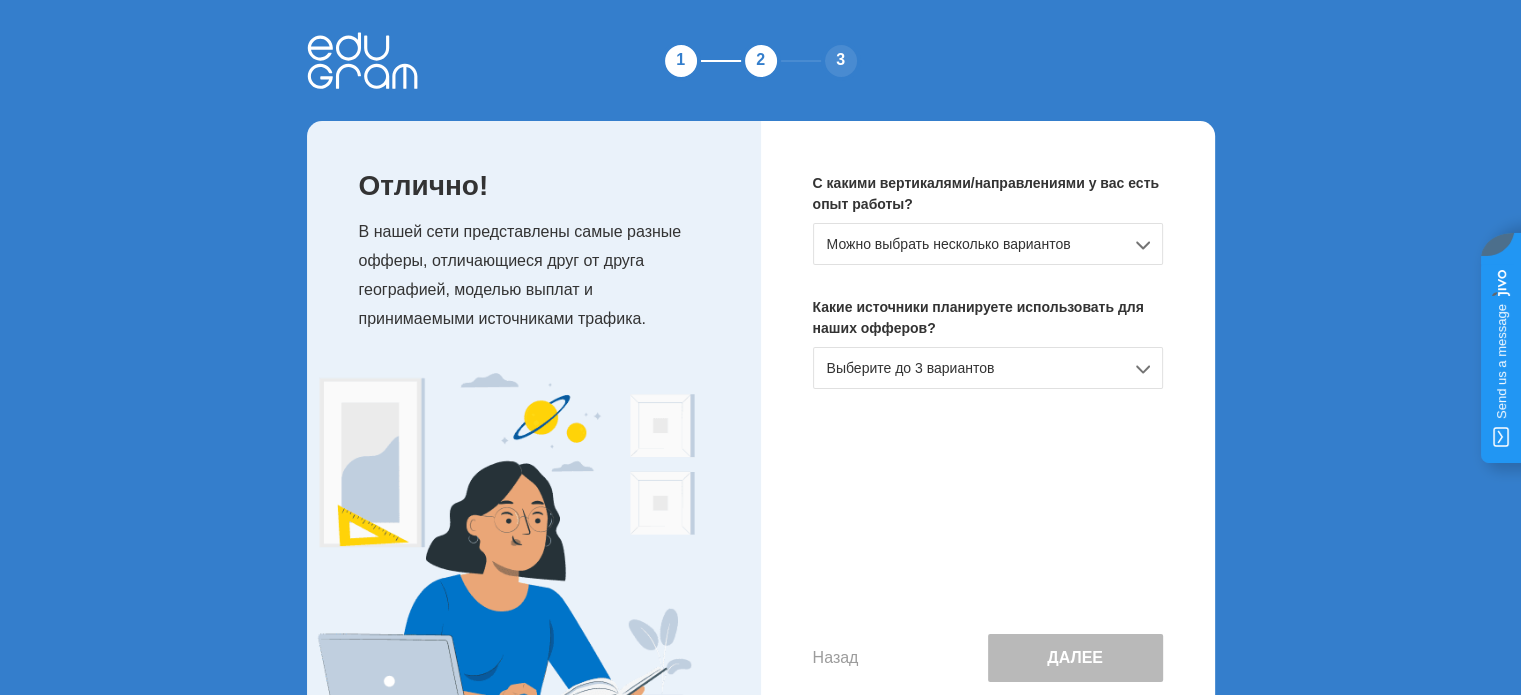 click on "Можно выбрать несколько вариантов" at bounding box center (988, 244) 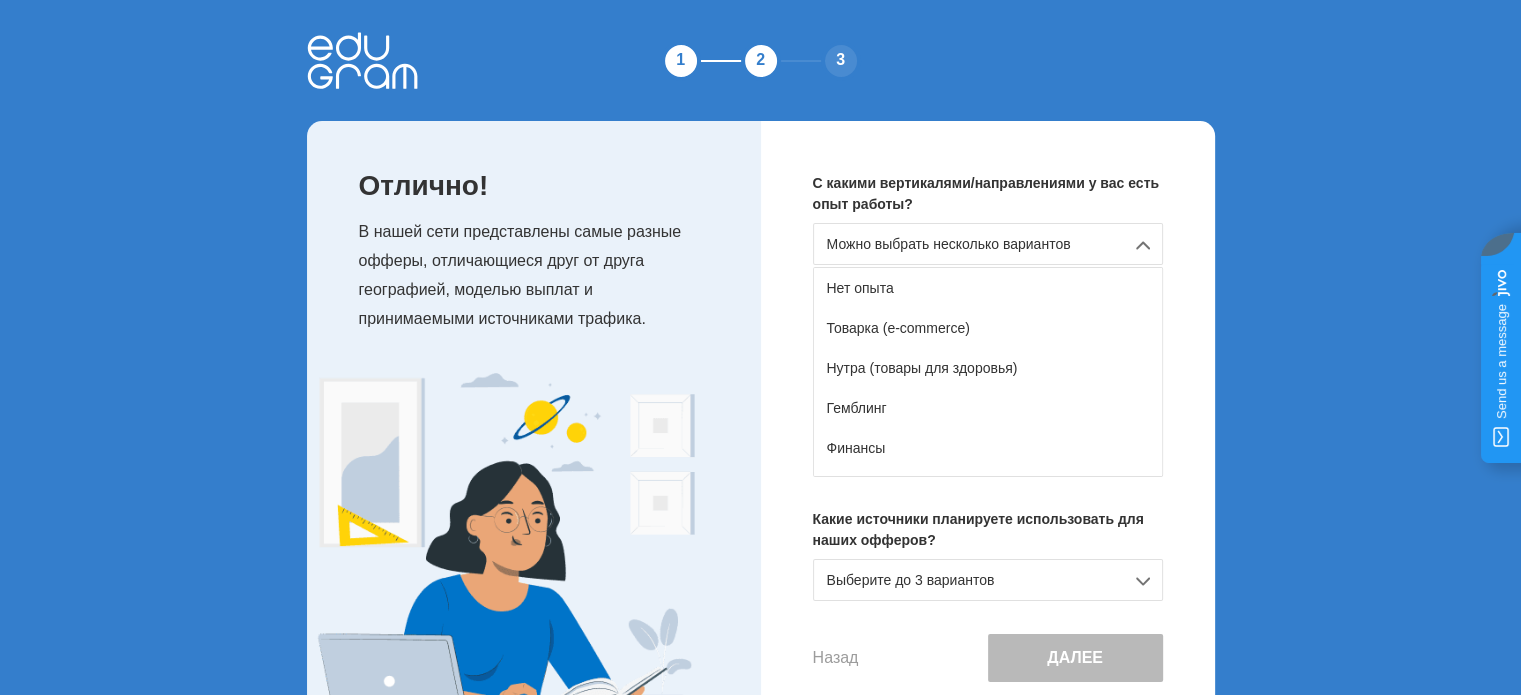 click on "Можно выбрать несколько вариантов" at bounding box center (988, 244) 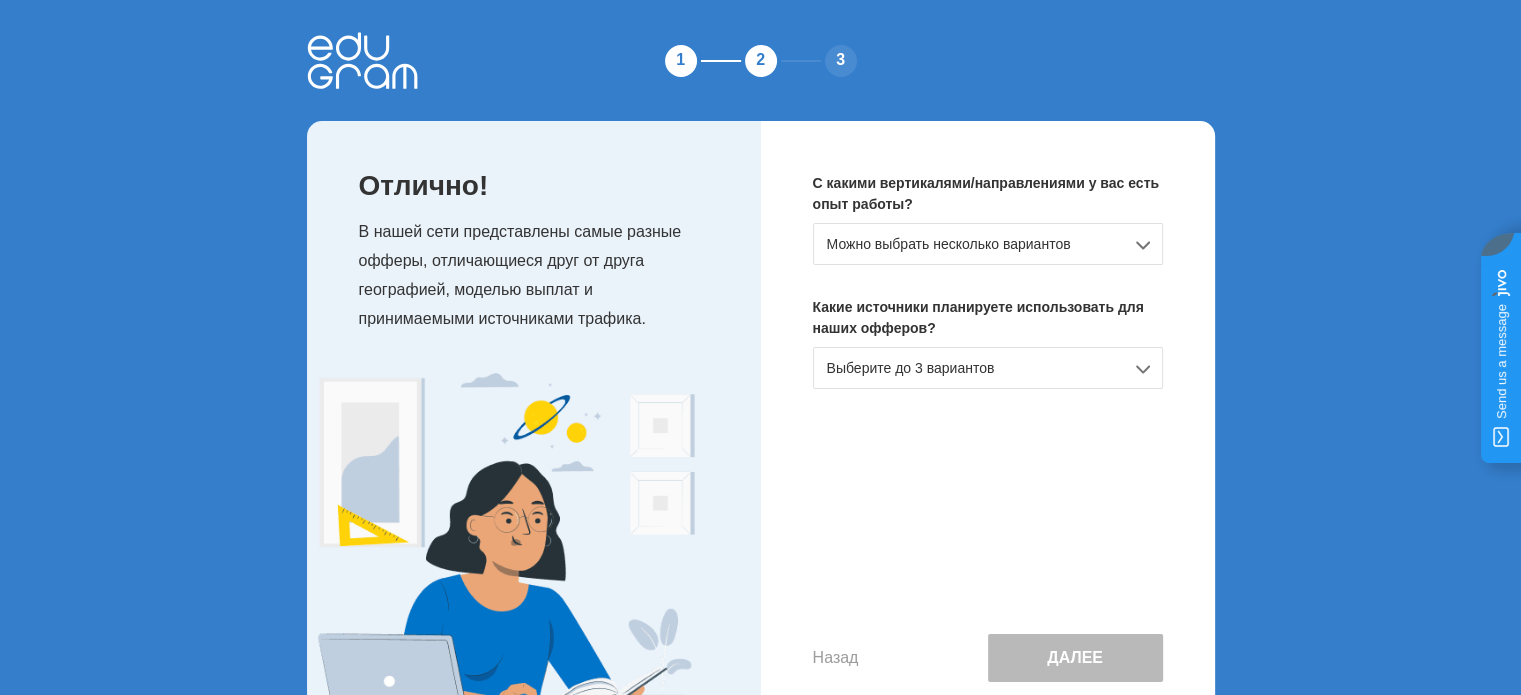 click on "Можно выбрать несколько вариантов" at bounding box center [988, 244] 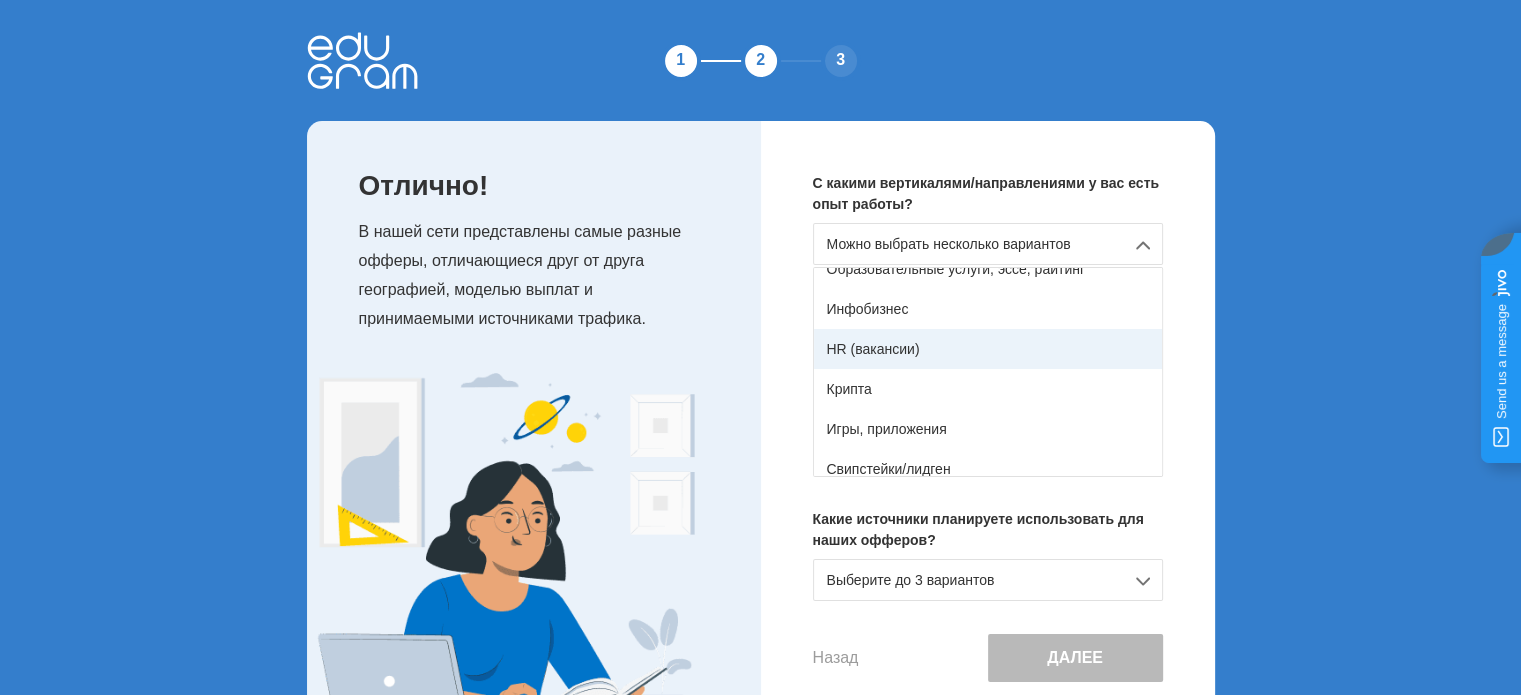 scroll, scrollTop: 352, scrollLeft: 0, axis: vertical 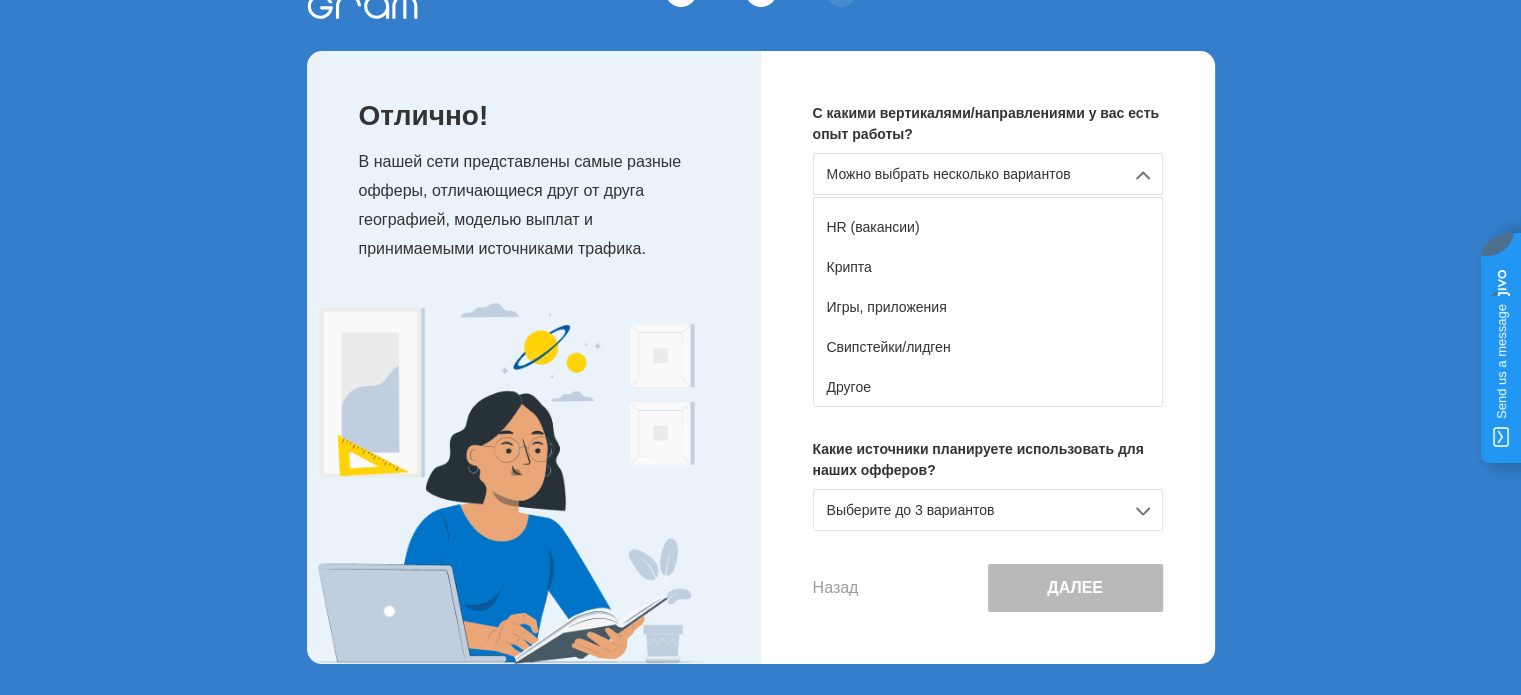 click on "Какие источники планируете использовать для наших офферов?" at bounding box center (988, 460) 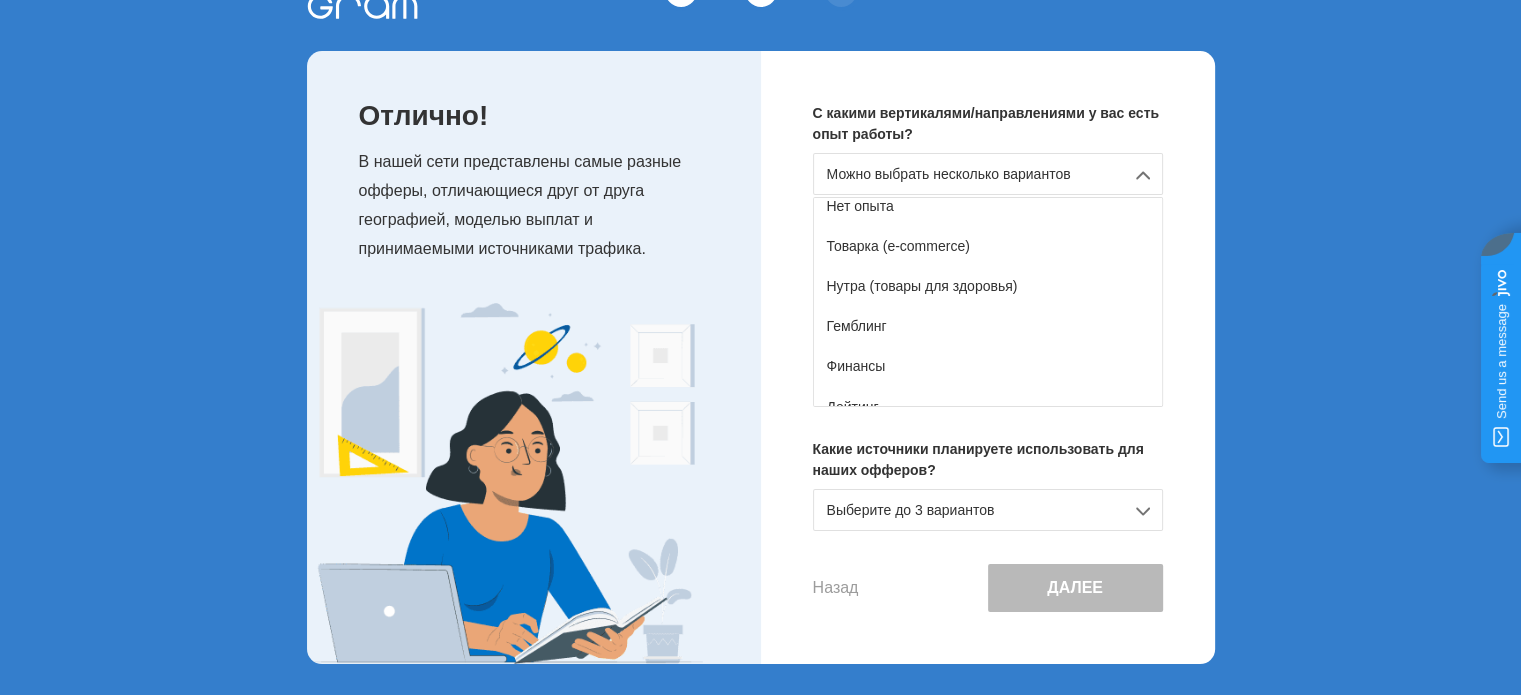 scroll, scrollTop: 0, scrollLeft: 0, axis: both 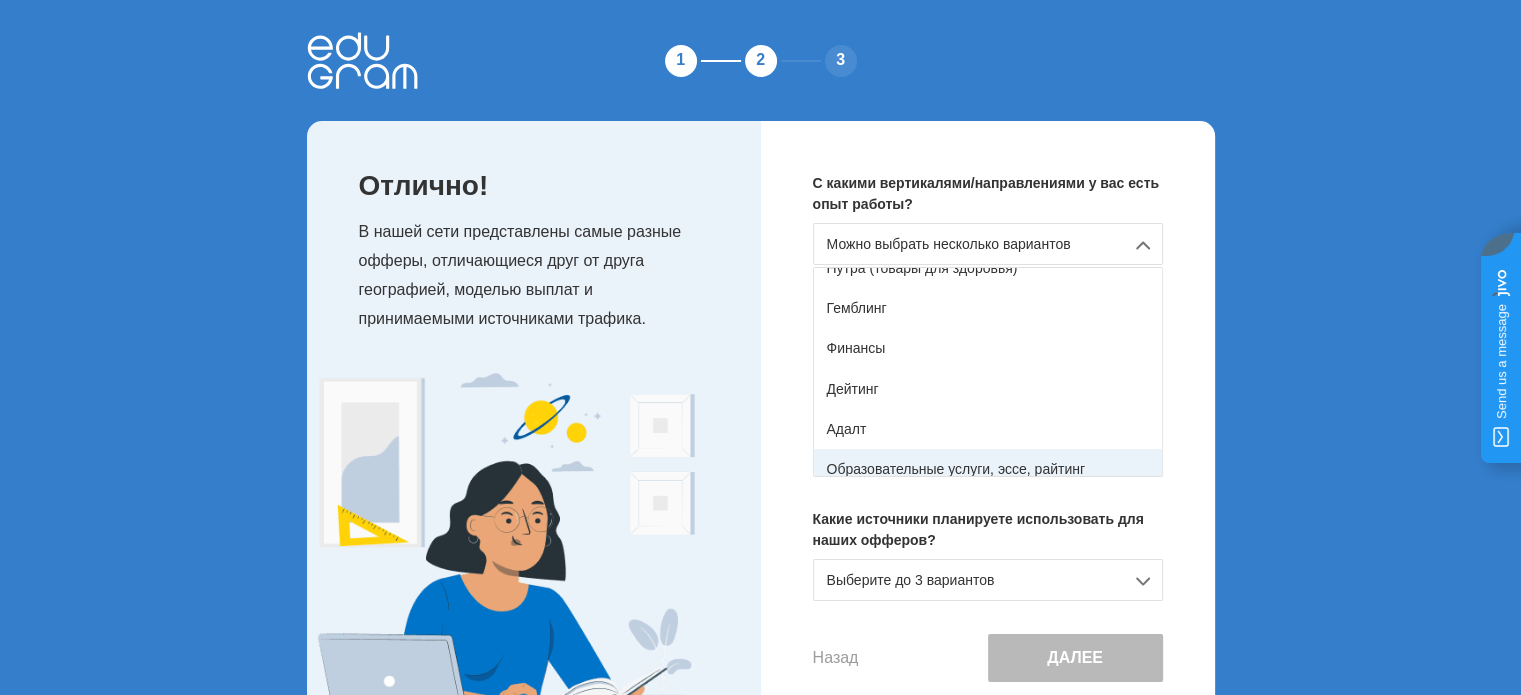 click on "Образовательные услуги, эссе, райтинг" at bounding box center [988, 469] 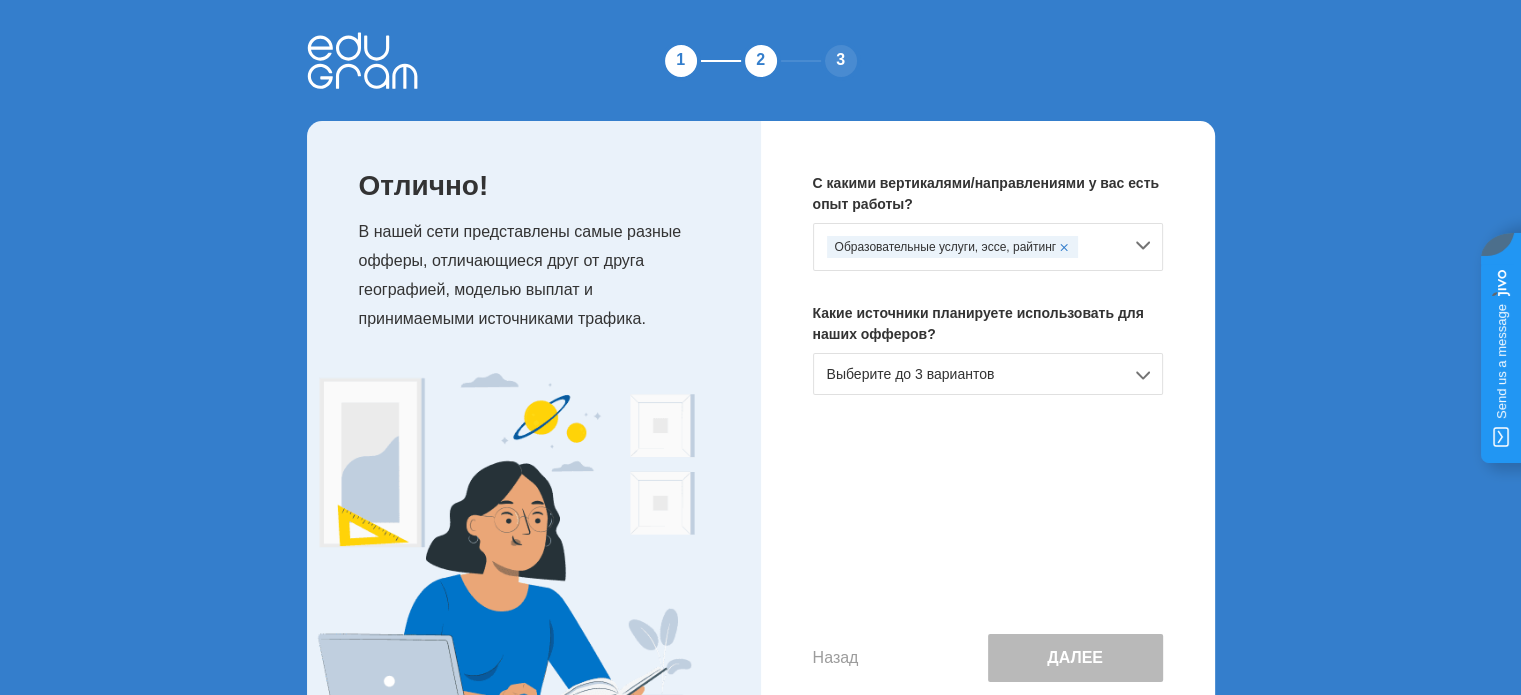 click on "Выберите до 3 вариантов" at bounding box center (988, 247) 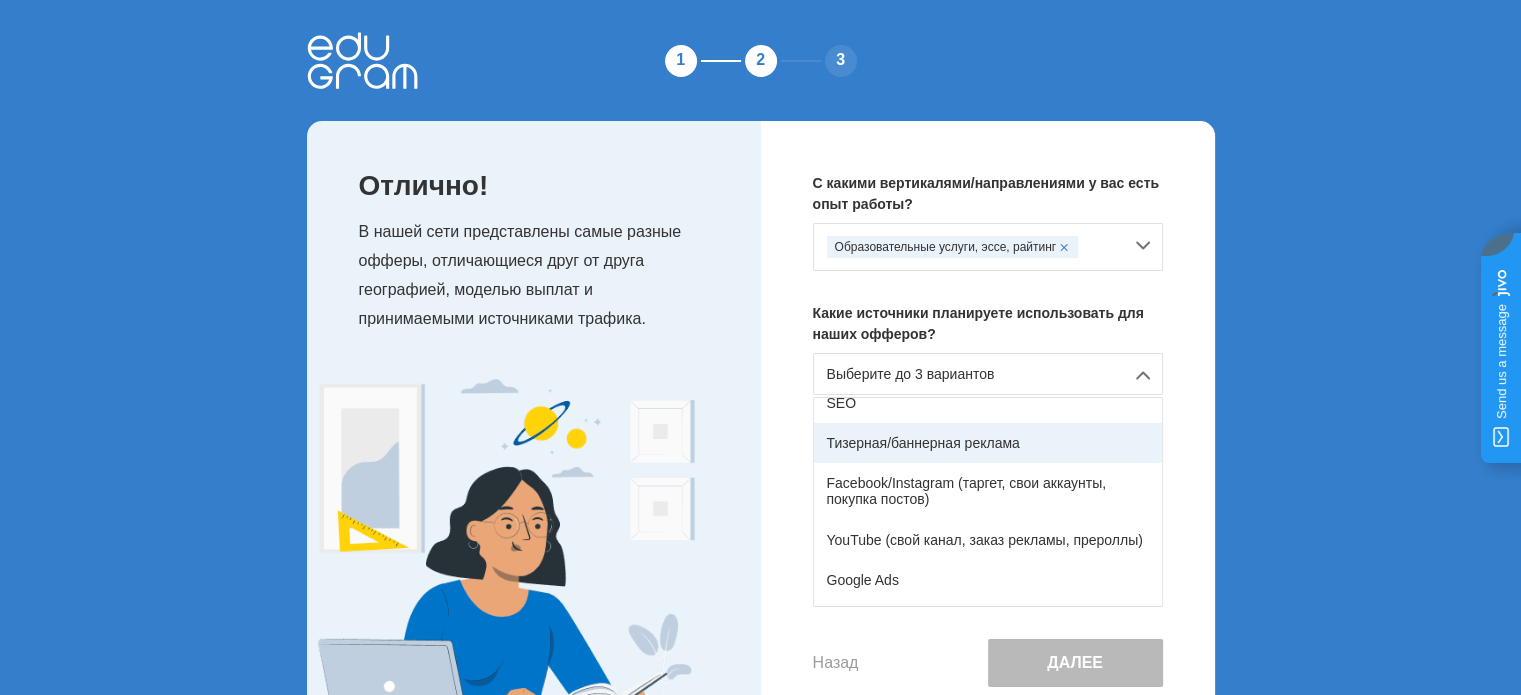 scroll, scrollTop: 100, scrollLeft: 0, axis: vertical 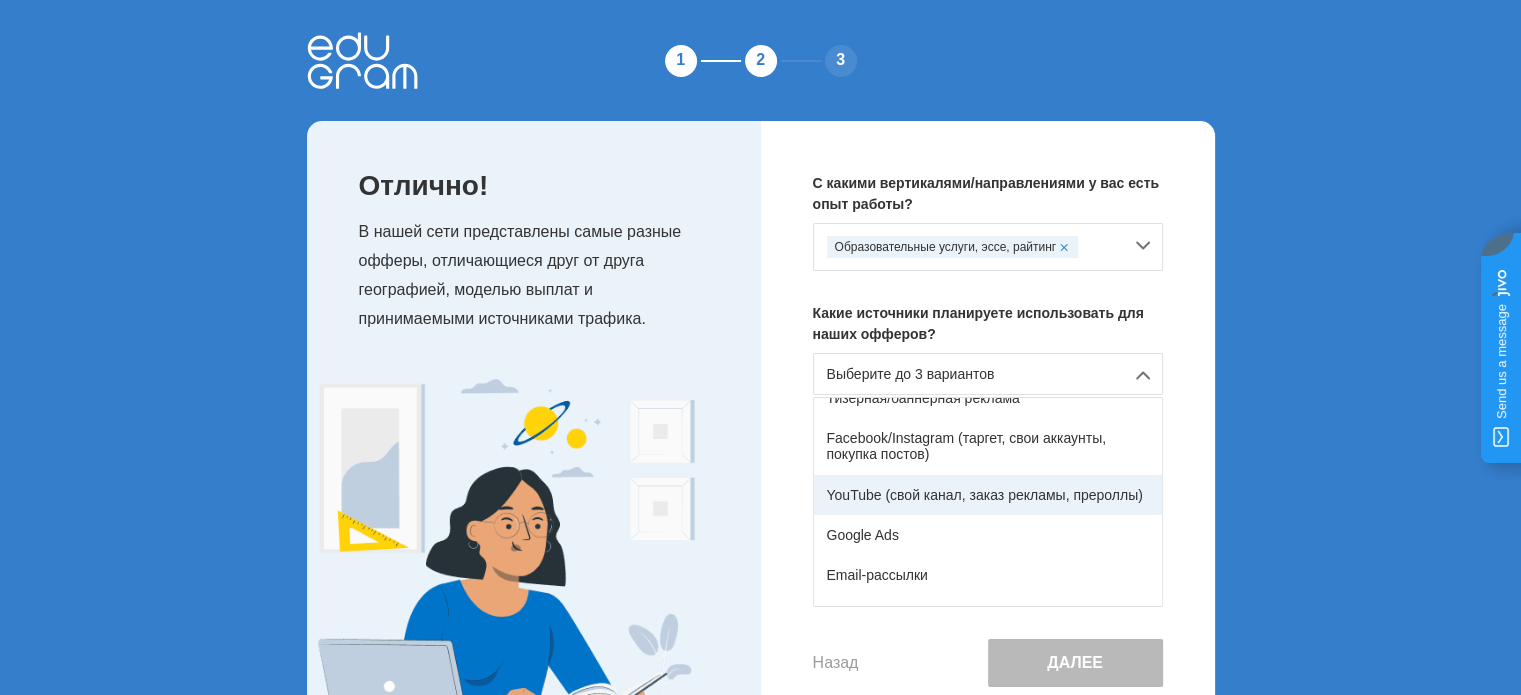 click on "YouTube (свой канал, заказ рекламы, прероллы)" at bounding box center (988, 495) 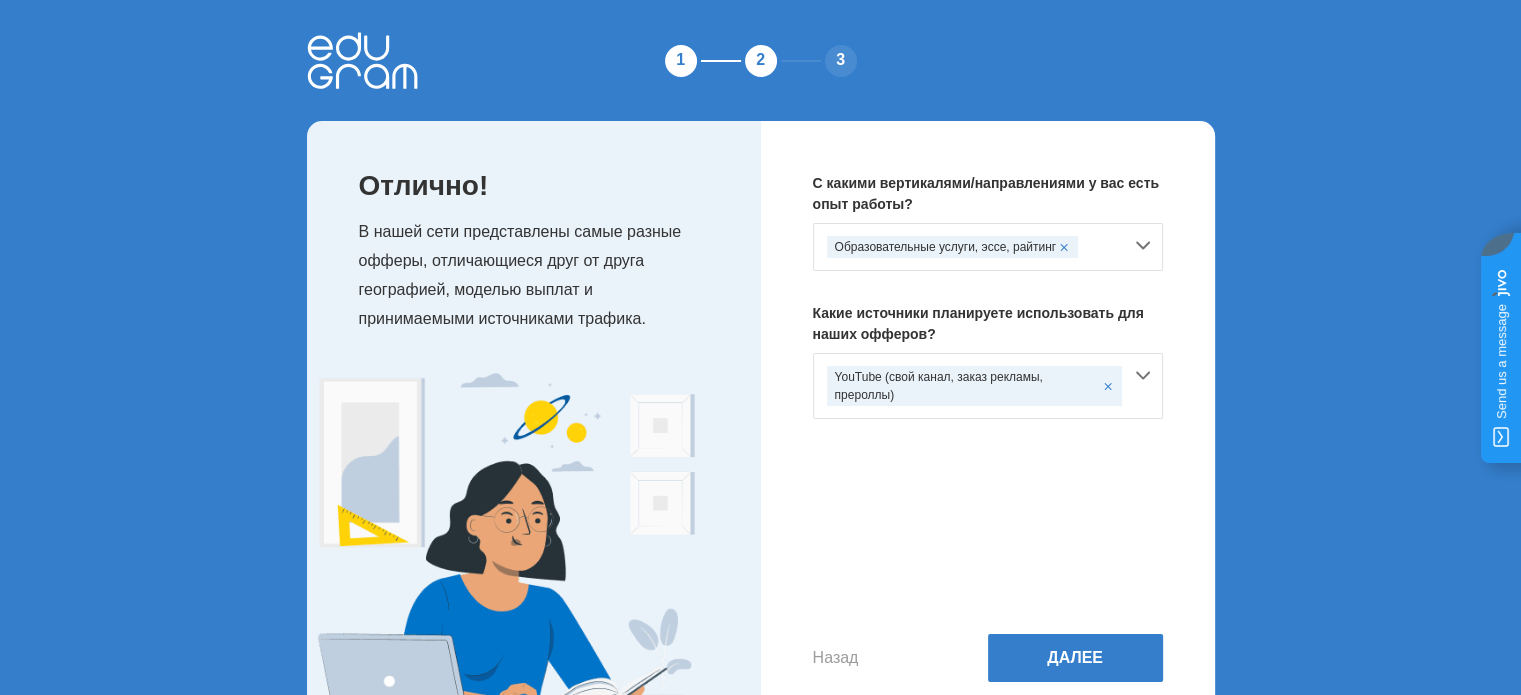 scroll, scrollTop: 70, scrollLeft: 0, axis: vertical 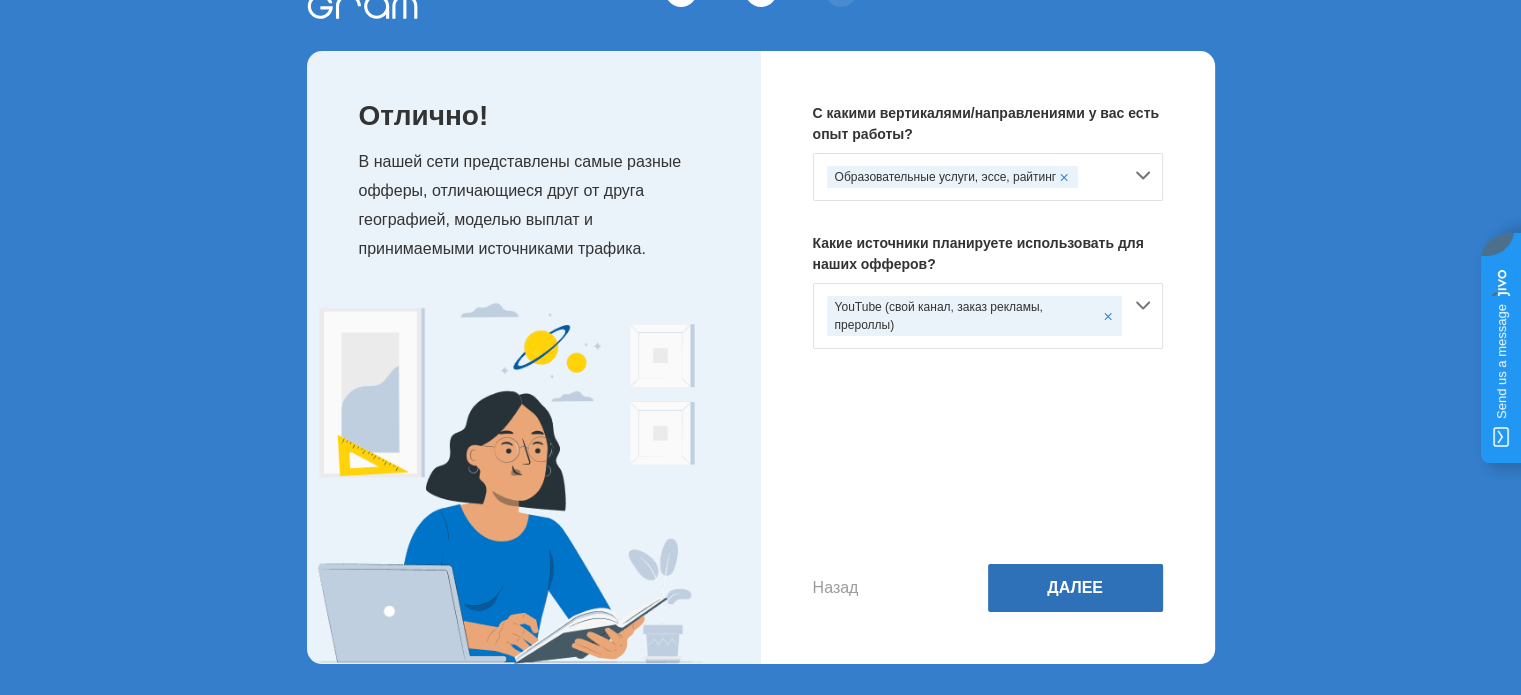 click on "Далее" at bounding box center (1075, 588) 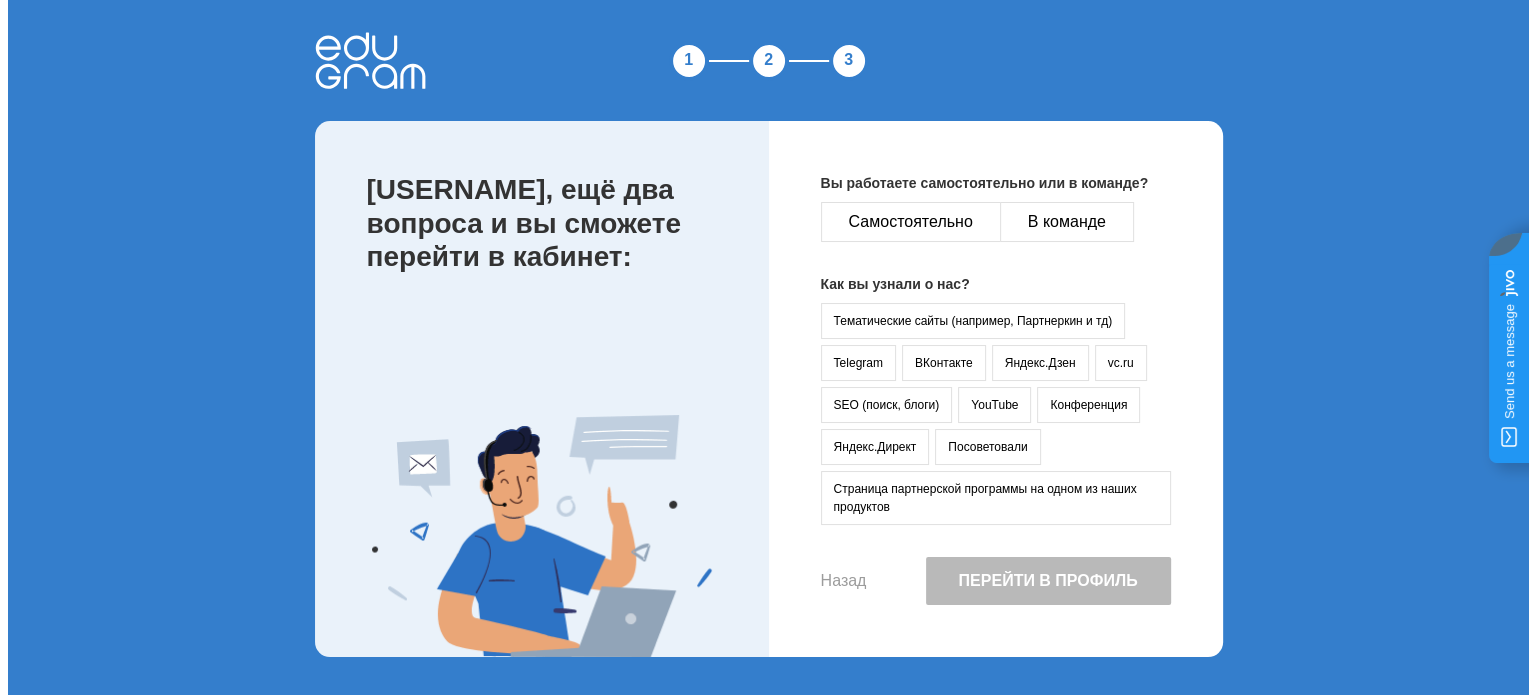 scroll, scrollTop: 0, scrollLeft: 0, axis: both 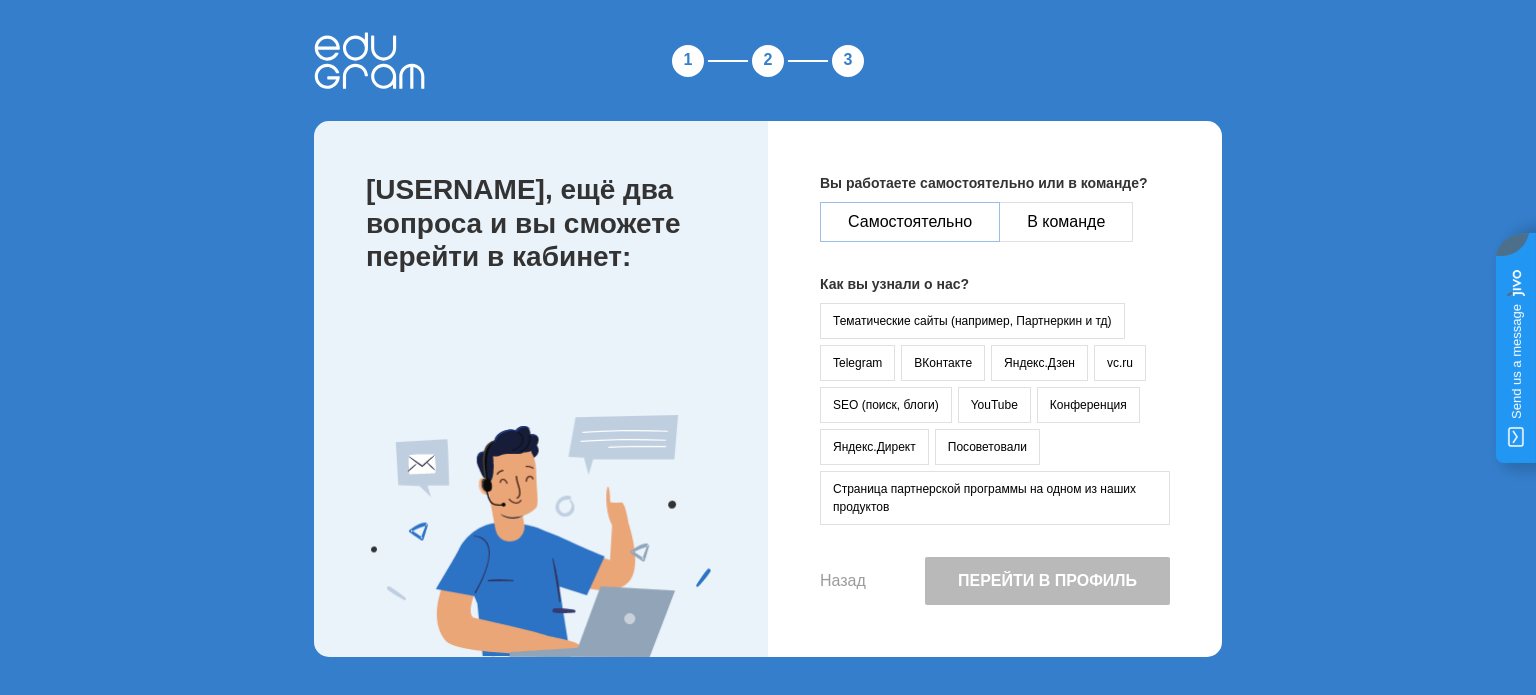click on "Самостоятельно" at bounding box center [910, 222] 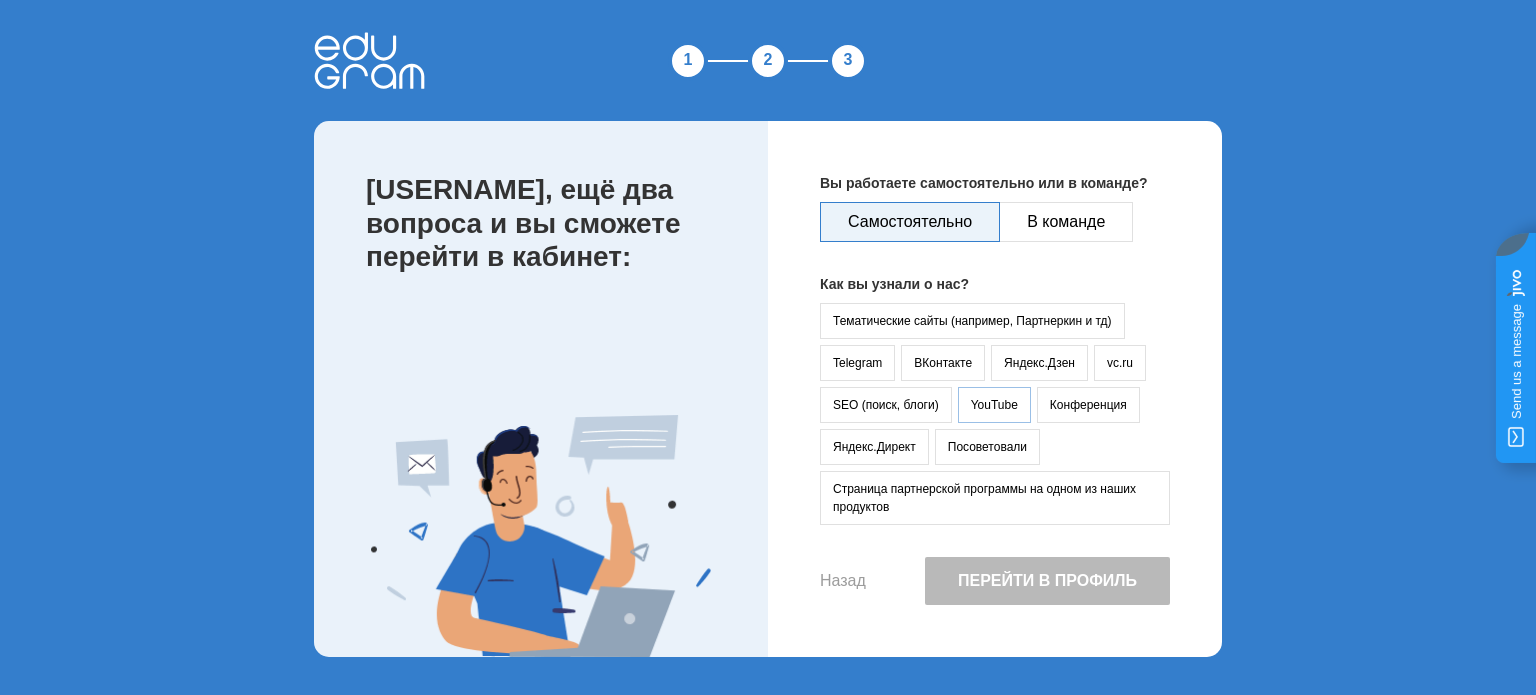click on "YouTube" at bounding box center [994, 405] 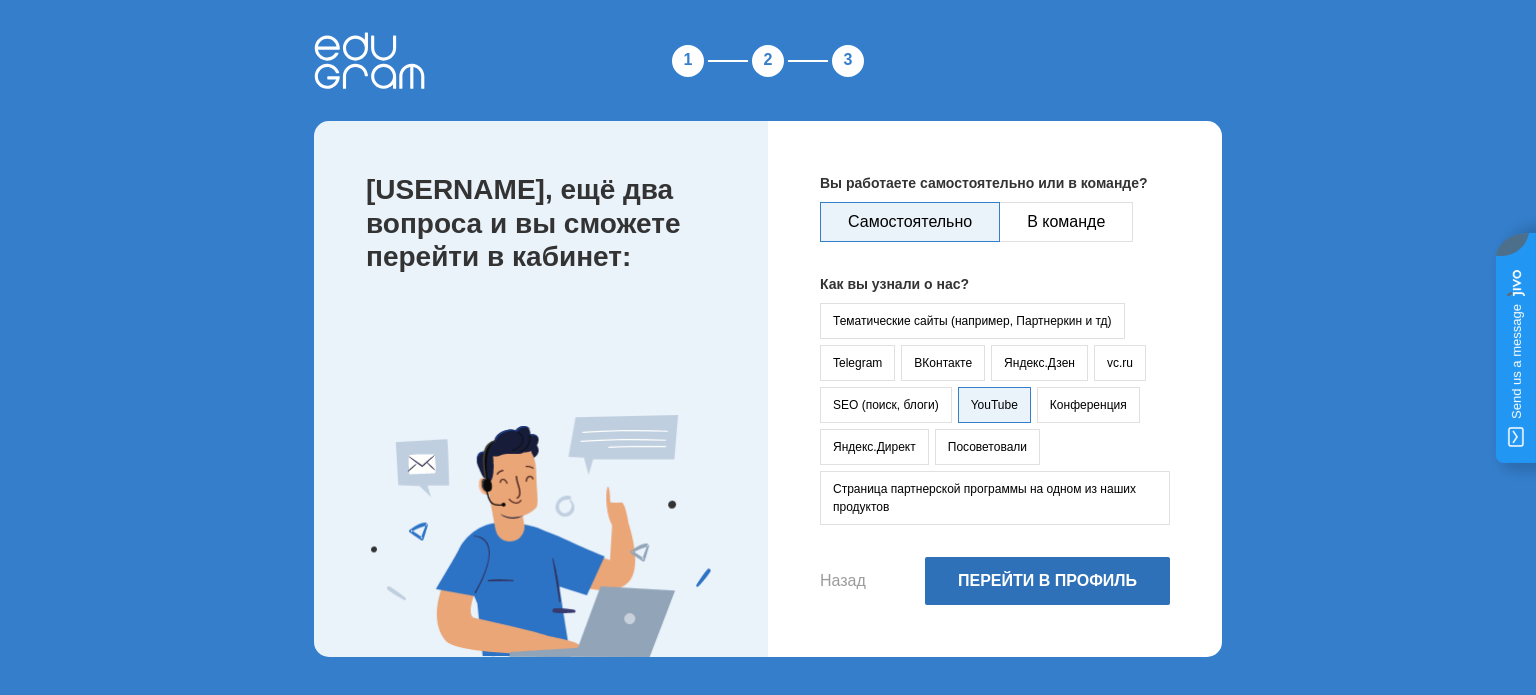 click on "Перейти в профиль" at bounding box center [1047, 581] 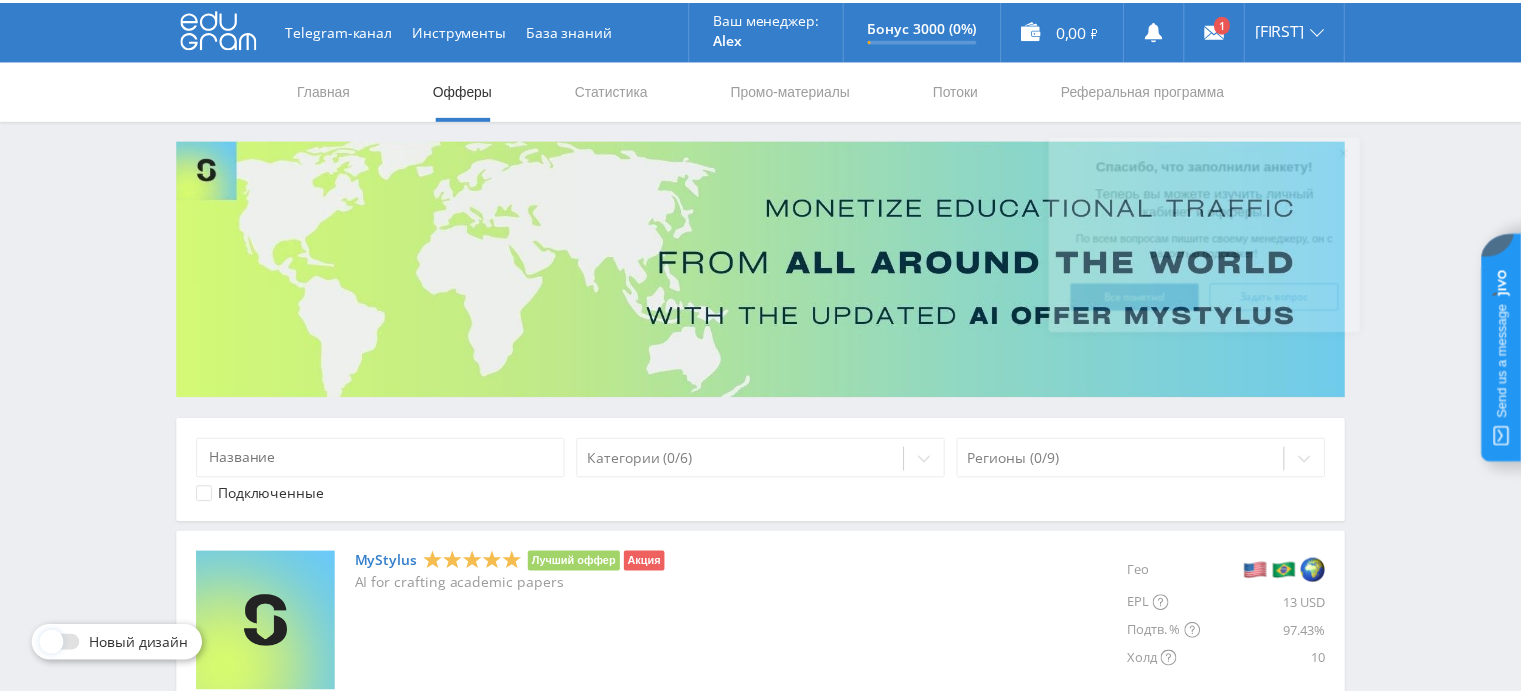 scroll, scrollTop: 0, scrollLeft: 0, axis: both 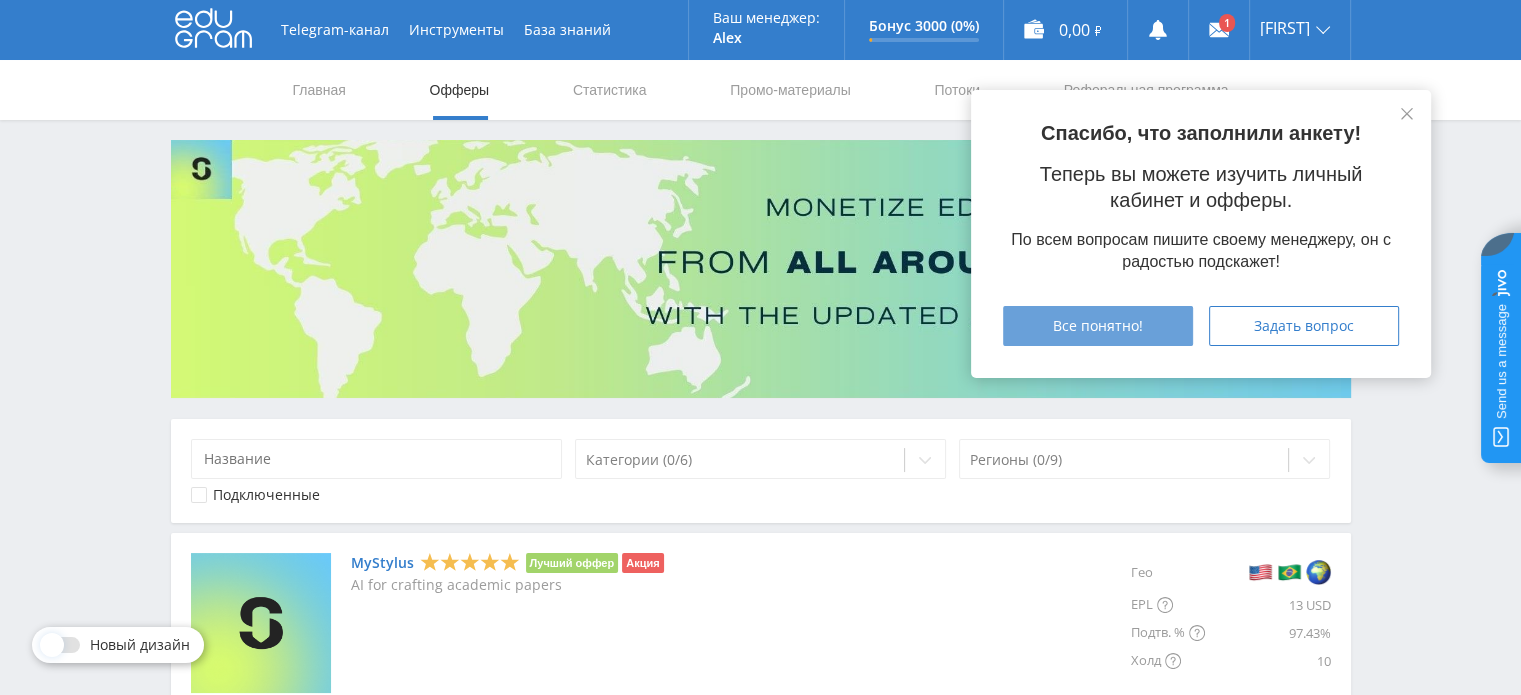 click on "Все понятно!" at bounding box center (1098, 326) 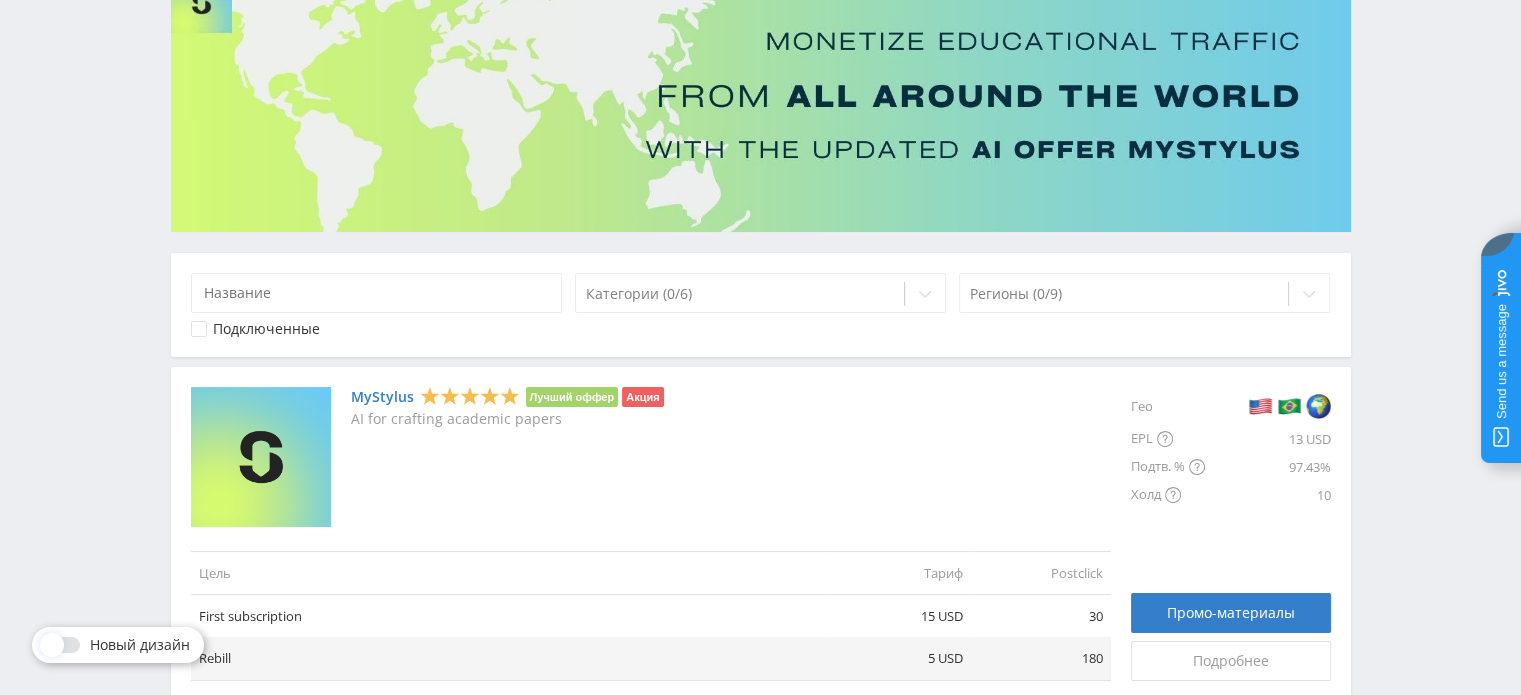 scroll, scrollTop: 200, scrollLeft: 0, axis: vertical 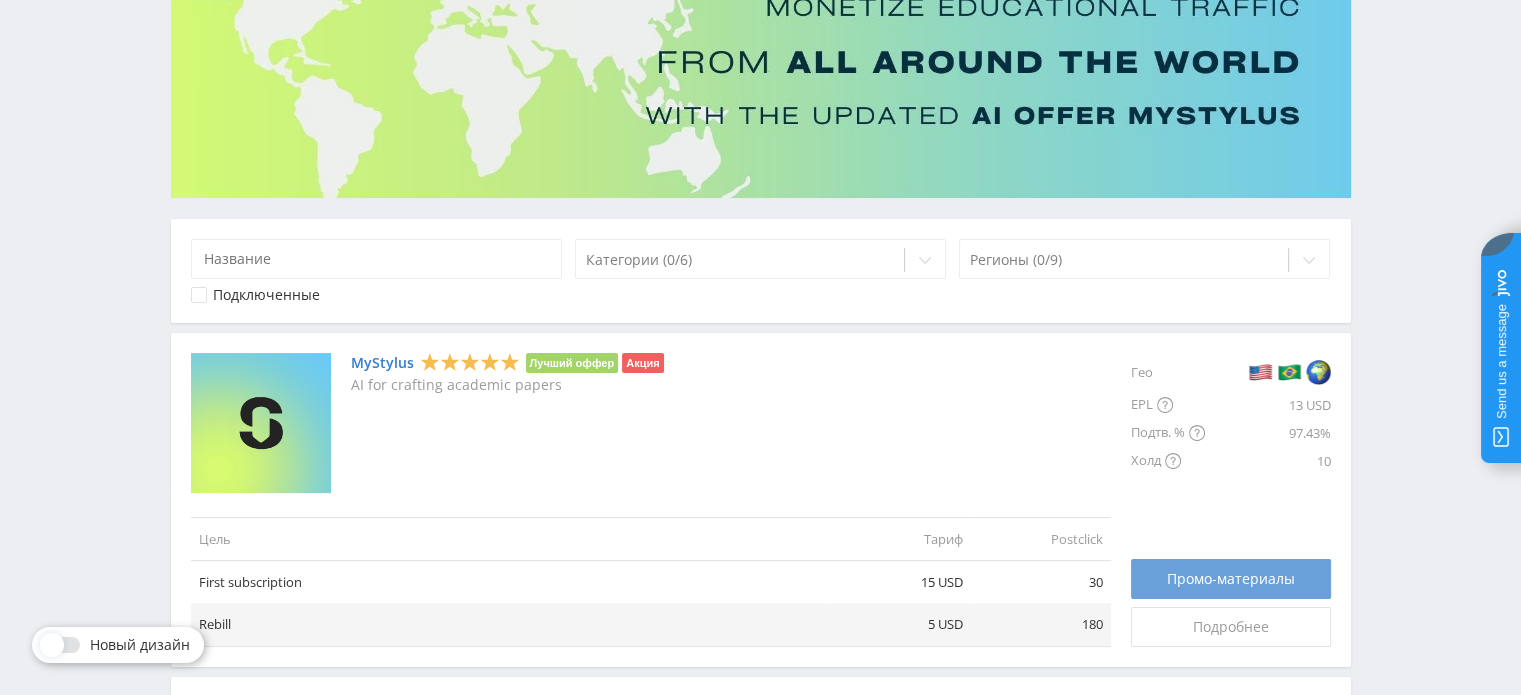 click on "Промо-материалы" at bounding box center (1231, 579) 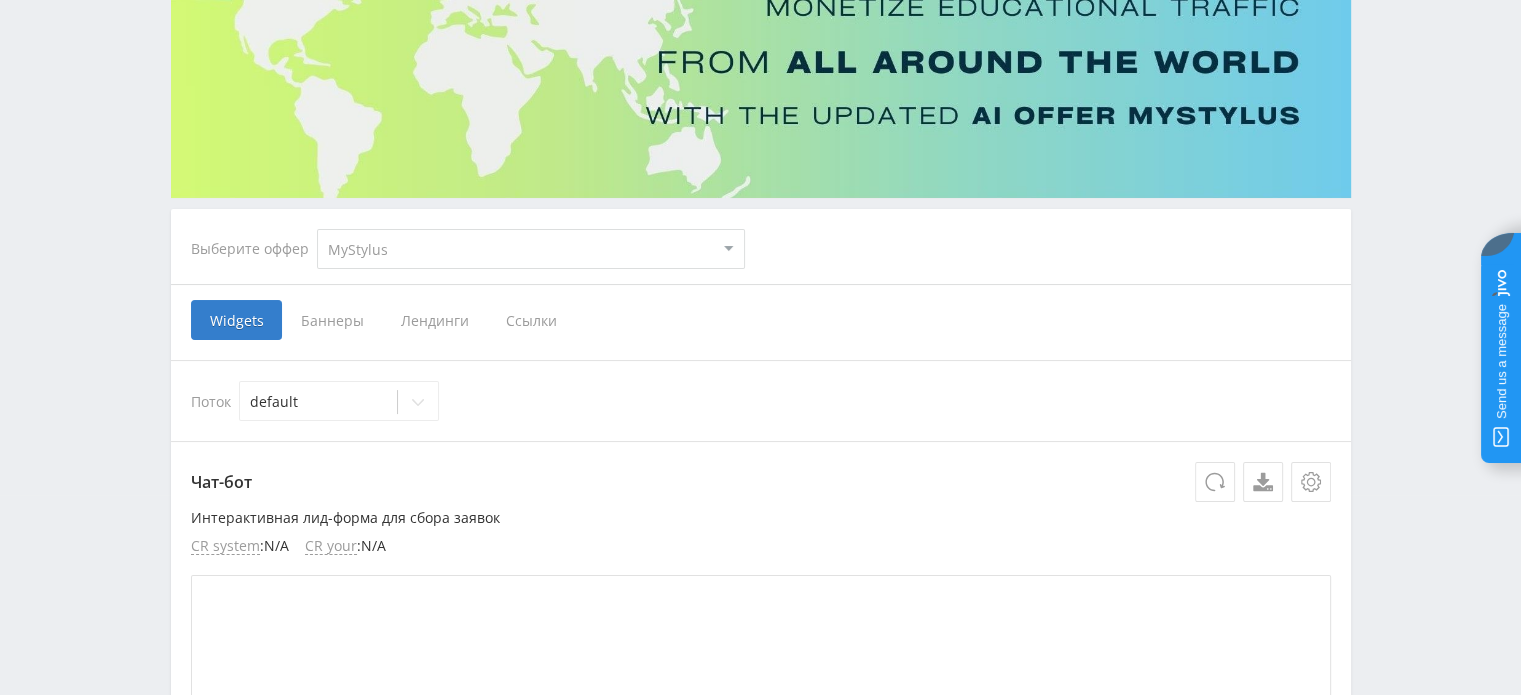 scroll, scrollTop: 300, scrollLeft: 0, axis: vertical 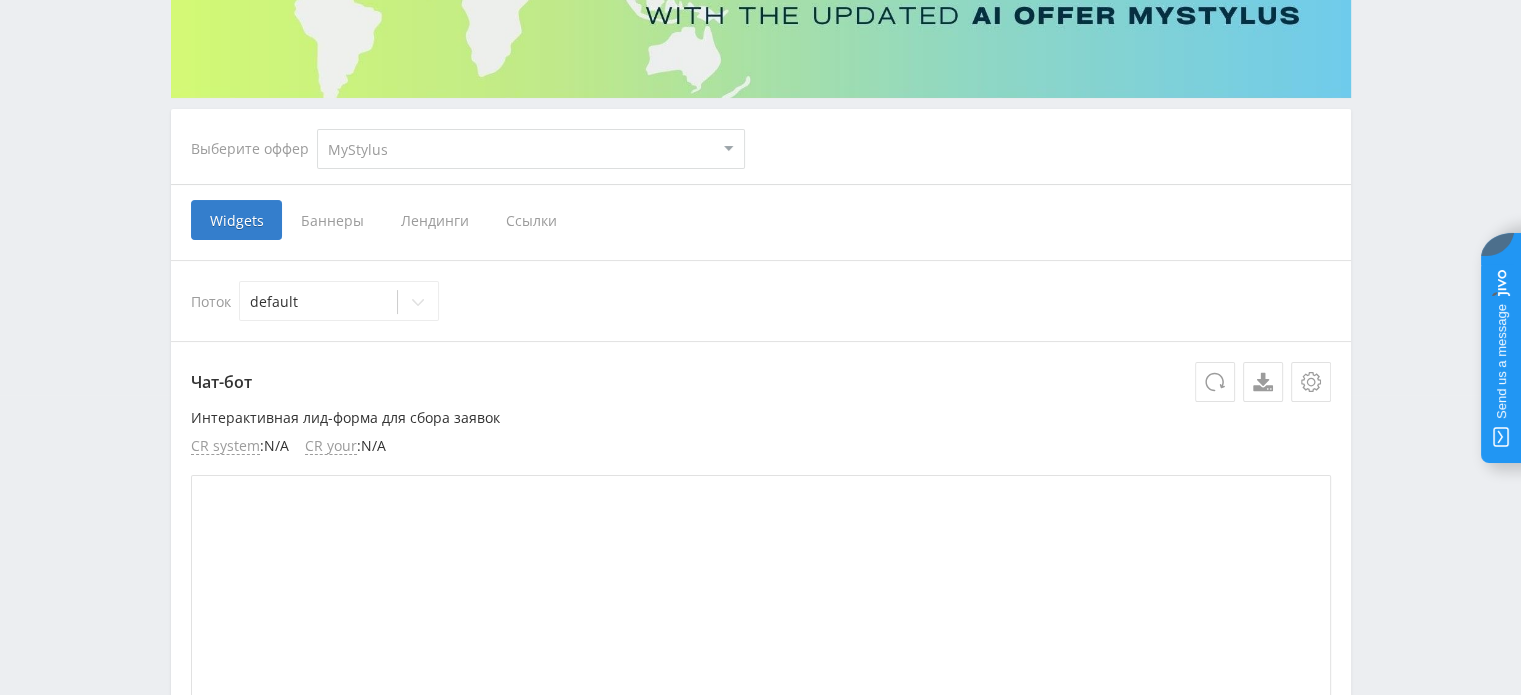 click on "Ссылки" at bounding box center [236, 220] 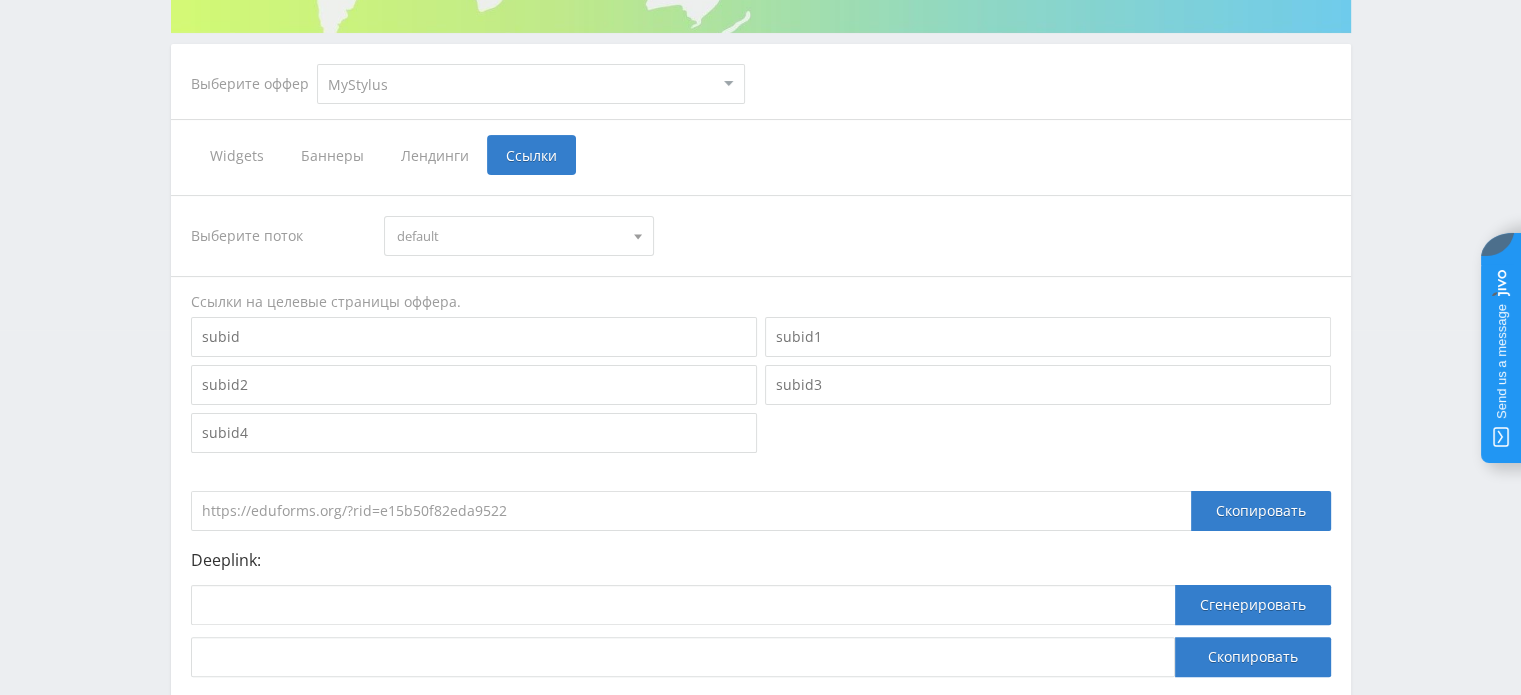 scroll, scrollTop: 400, scrollLeft: 0, axis: vertical 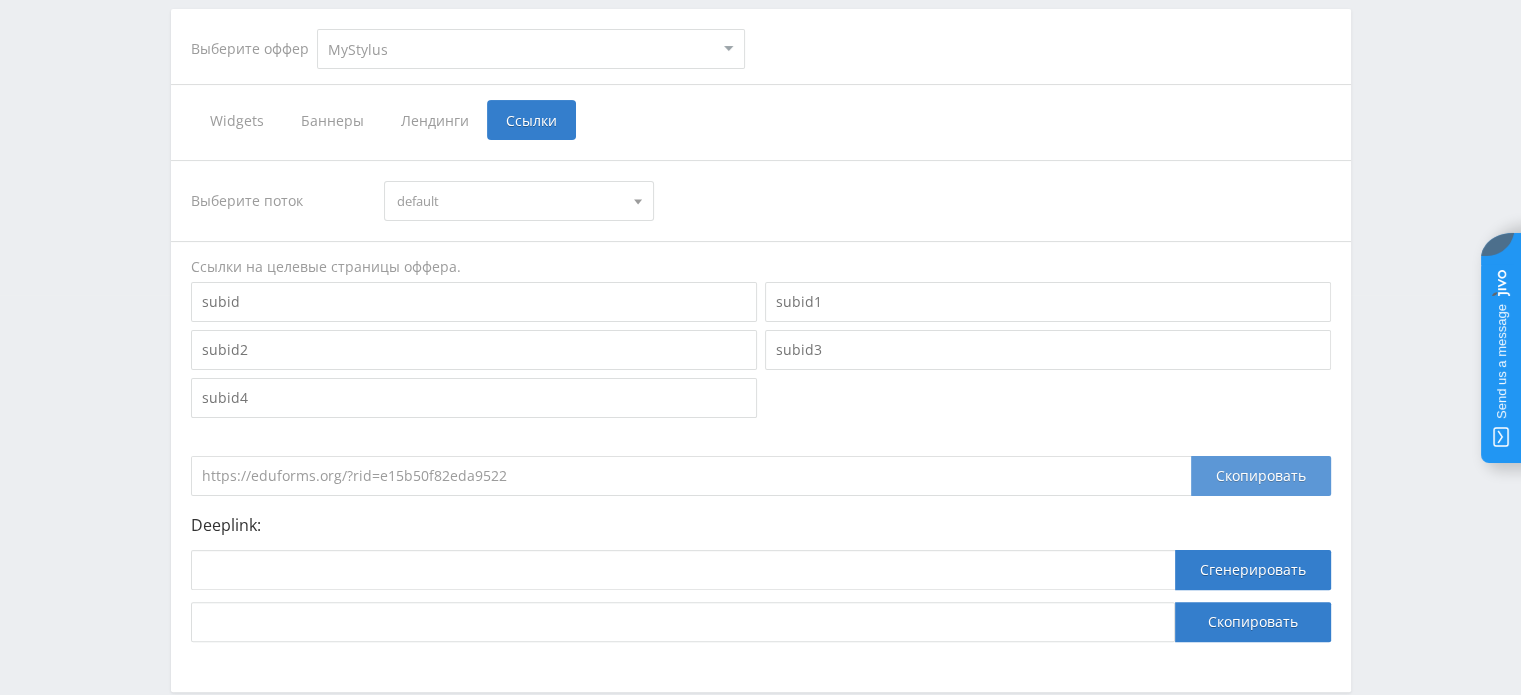 click on "Скопировать" at bounding box center (1261, 476) 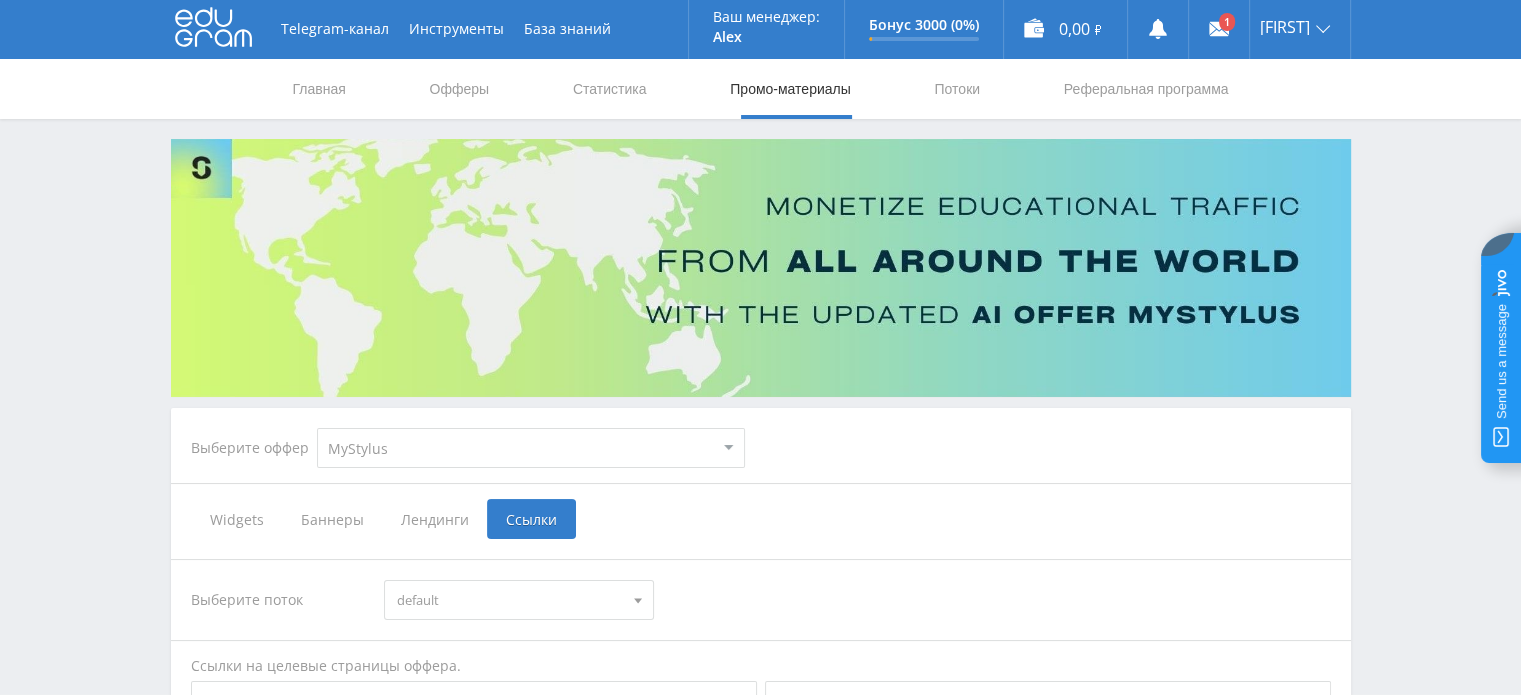 scroll, scrollTop: 0, scrollLeft: 0, axis: both 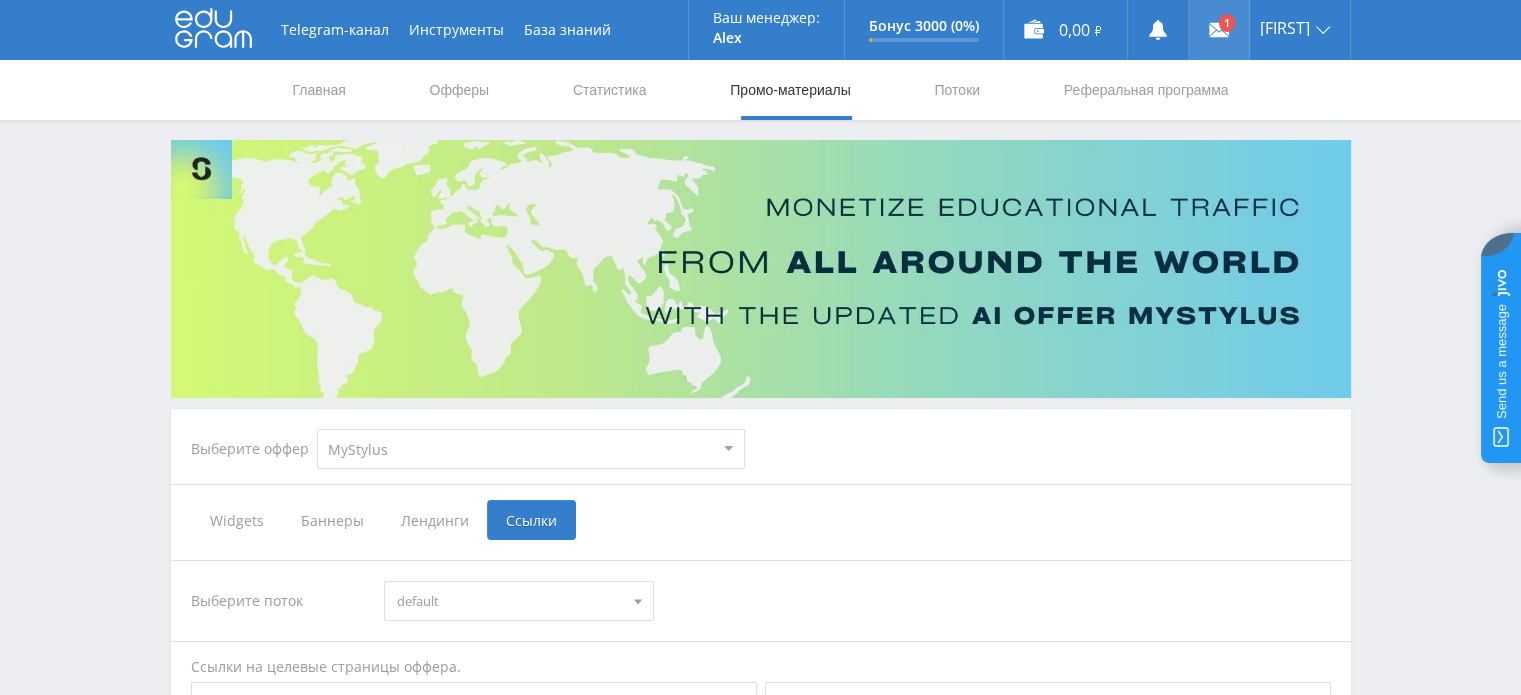 click at bounding box center [1214, 30] 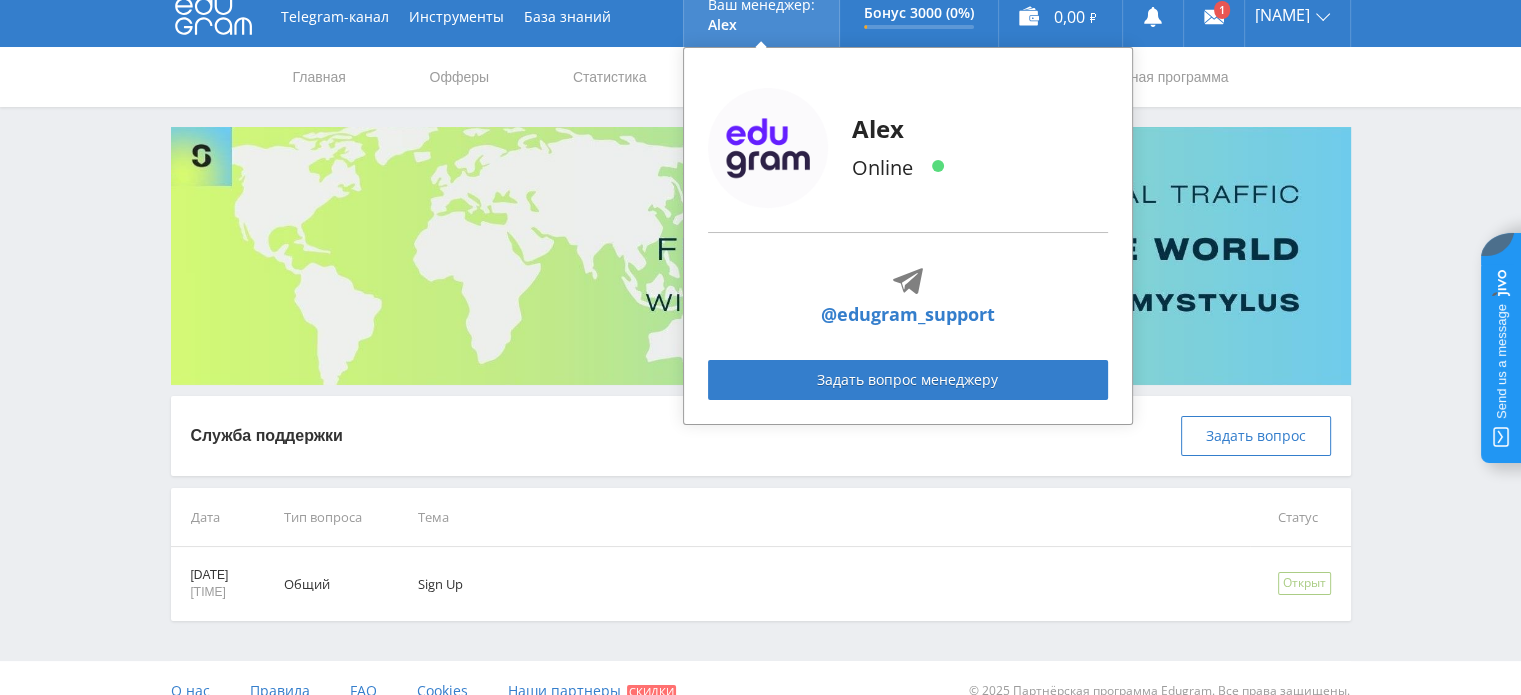 scroll, scrollTop: 0, scrollLeft: 0, axis: both 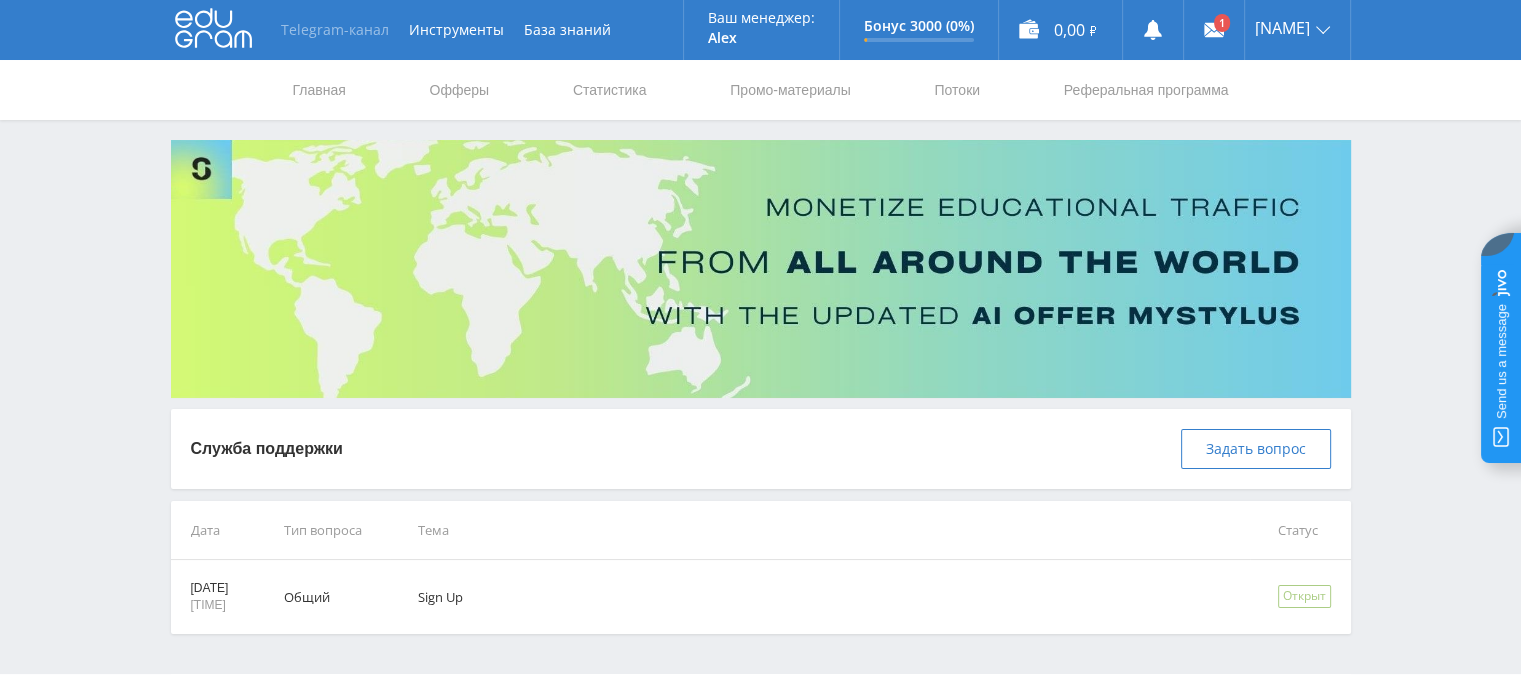 click on "Telegram-канал" at bounding box center [335, 30] 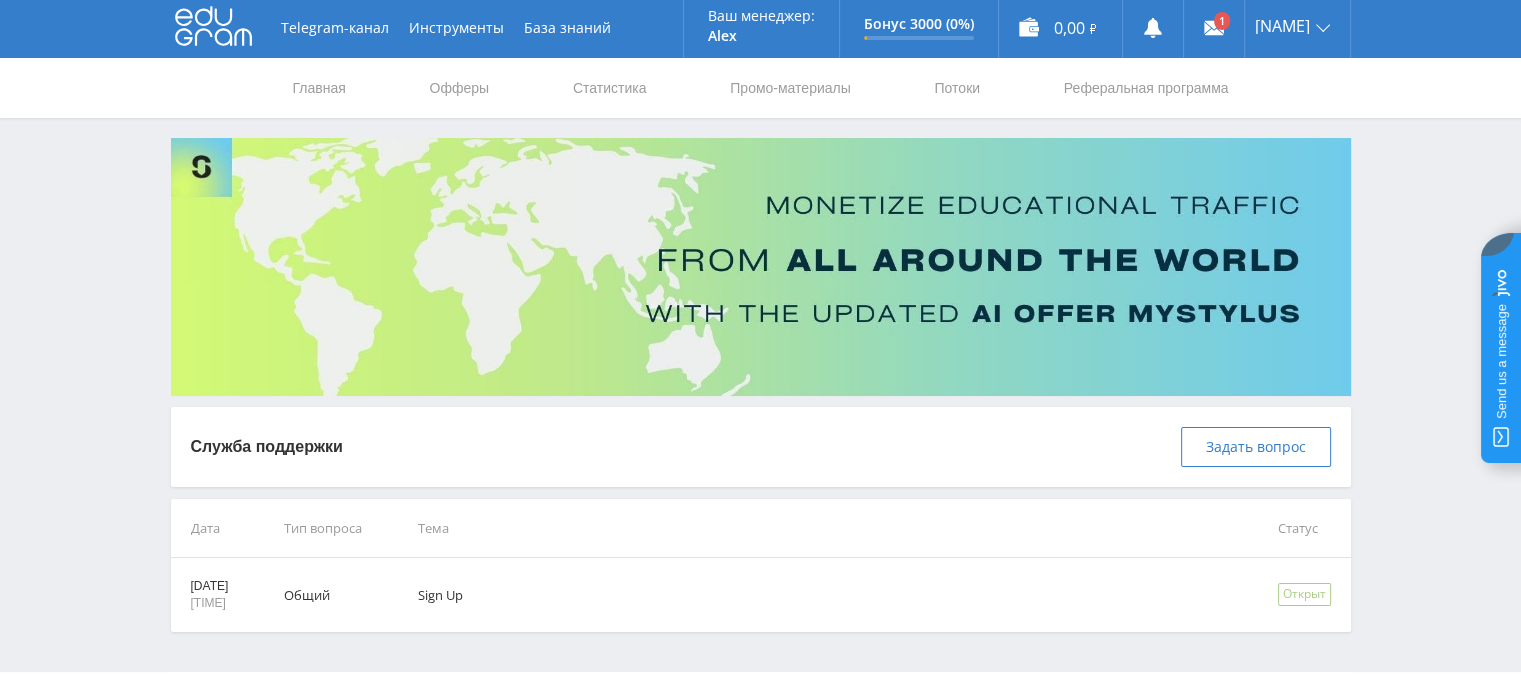 scroll, scrollTop: 38, scrollLeft: 0, axis: vertical 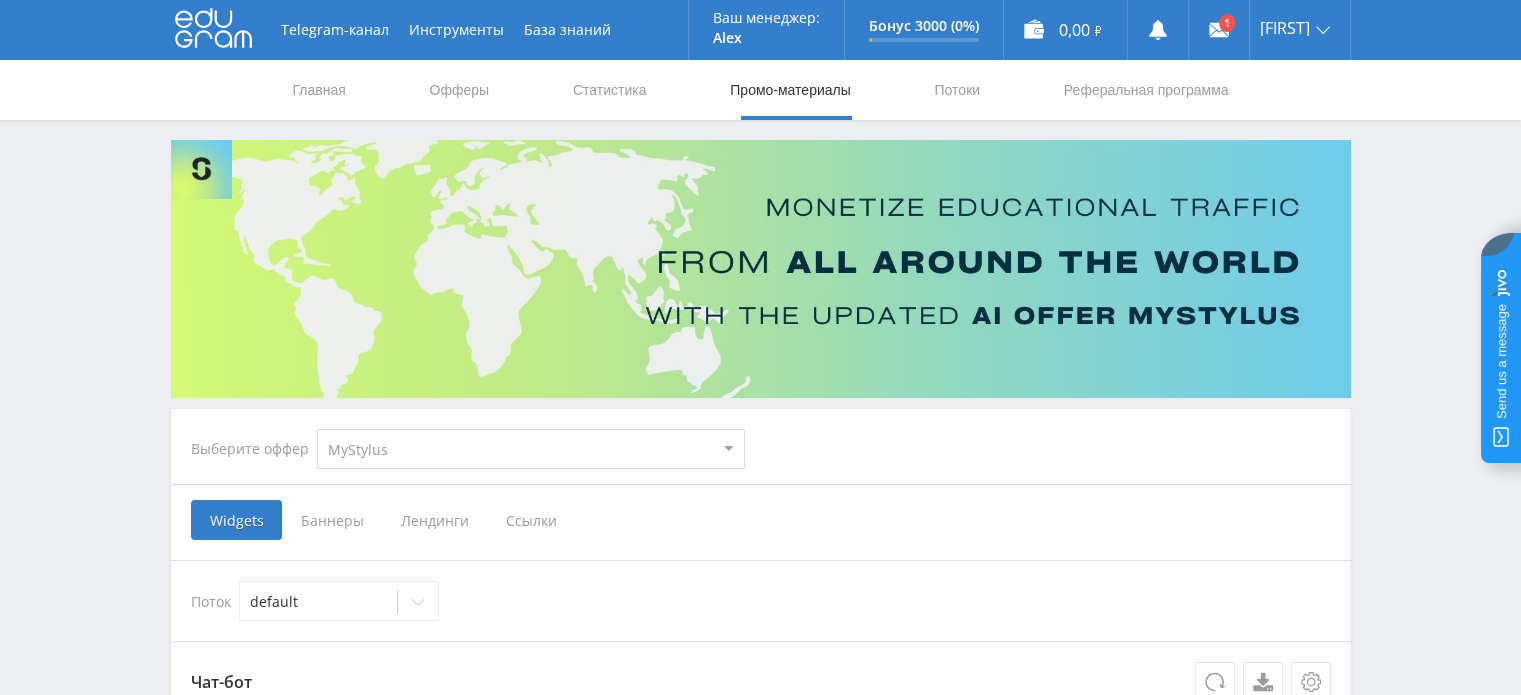 click on "Ссылки" at bounding box center [236, 520] 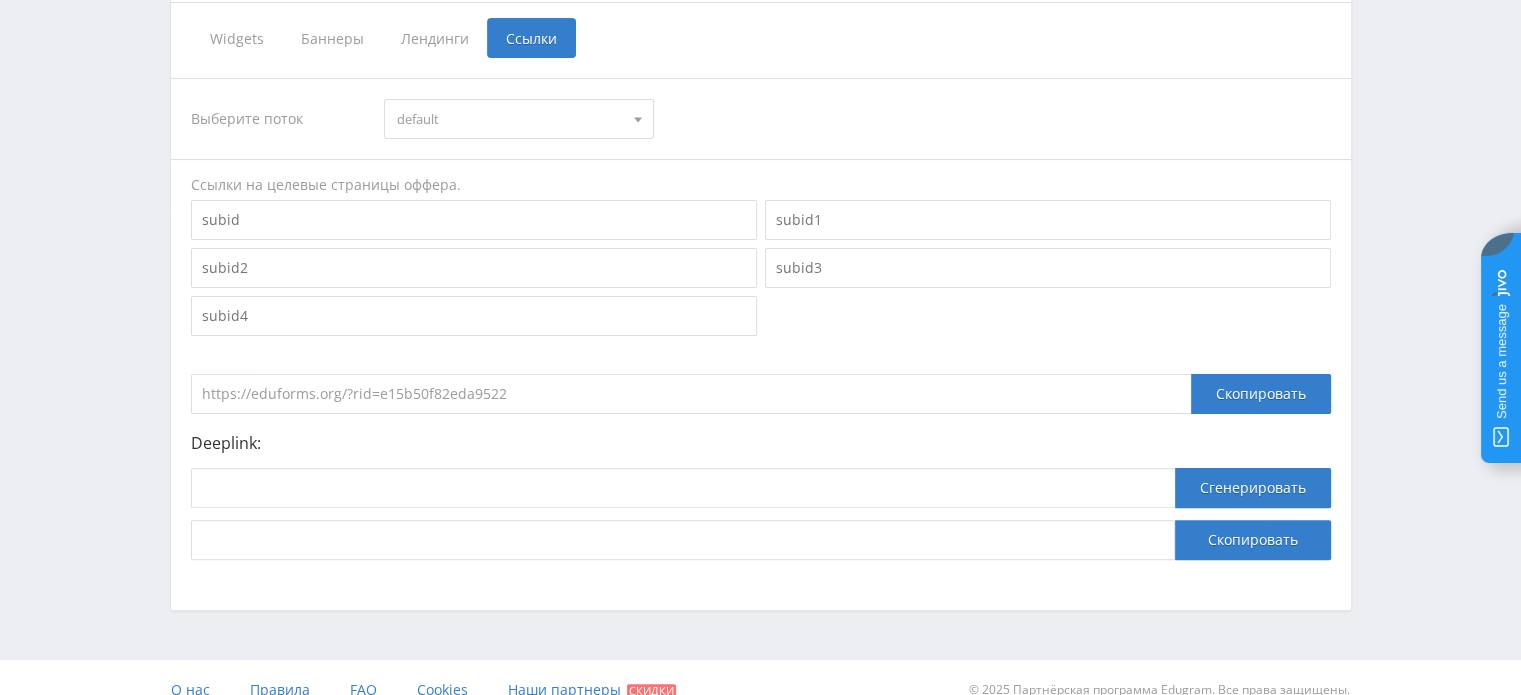 scroll, scrollTop: 500, scrollLeft: 0, axis: vertical 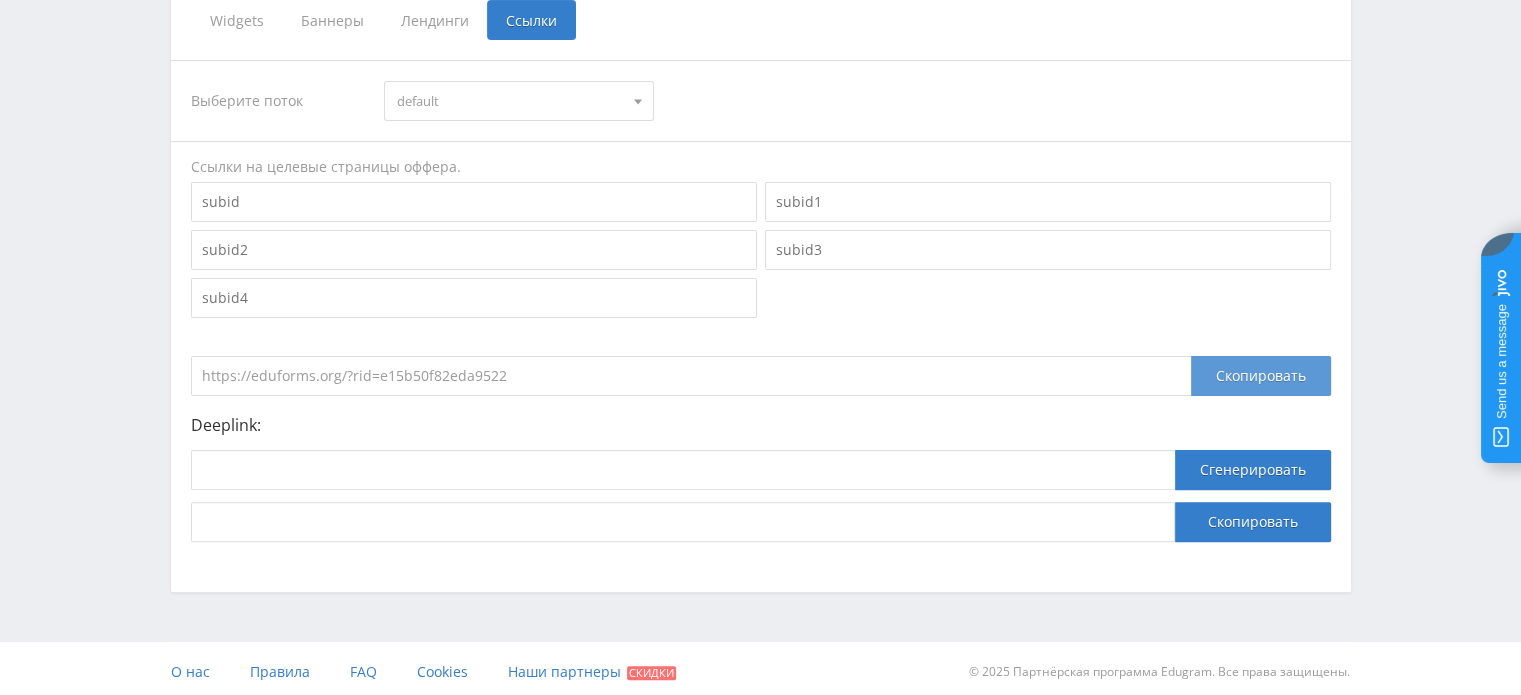 click on "Скопировать" at bounding box center (1261, 376) 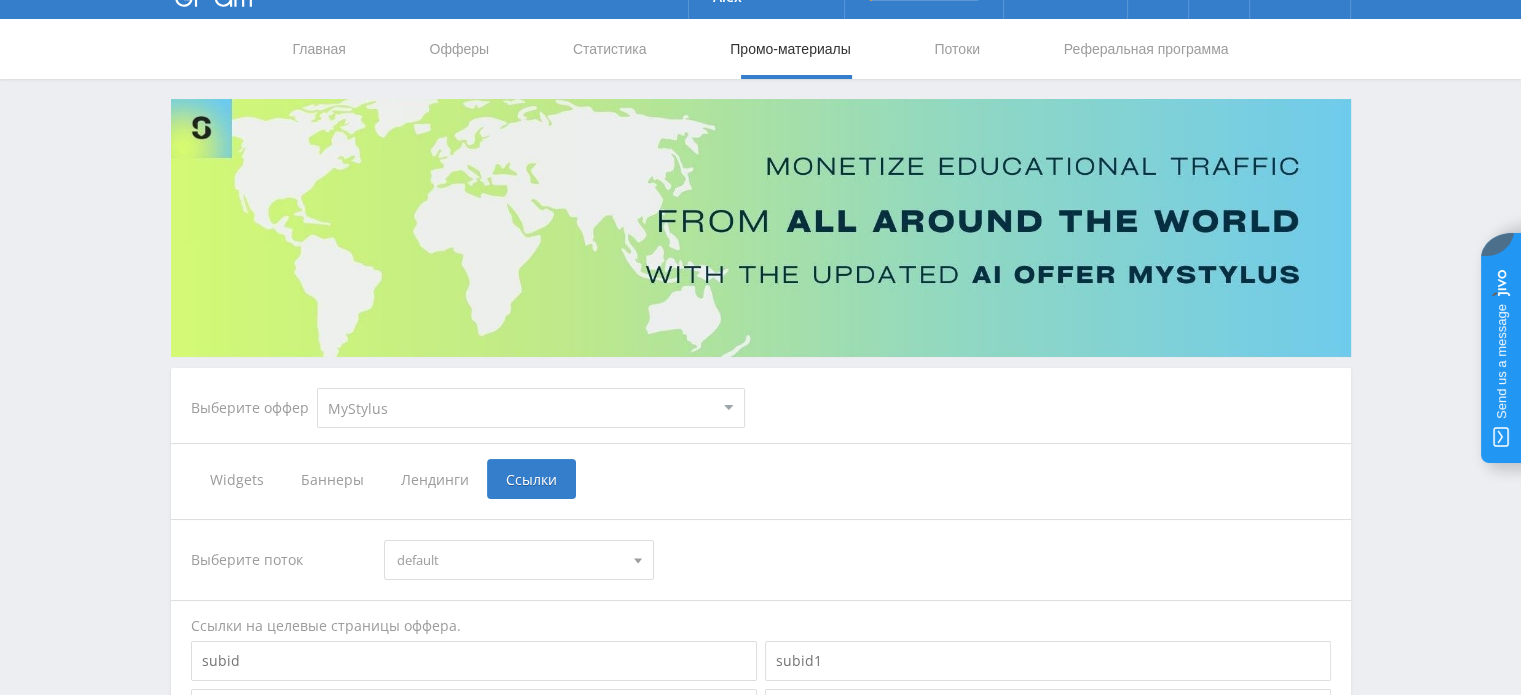 scroll, scrollTop: 0, scrollLeft: 0, axis: both 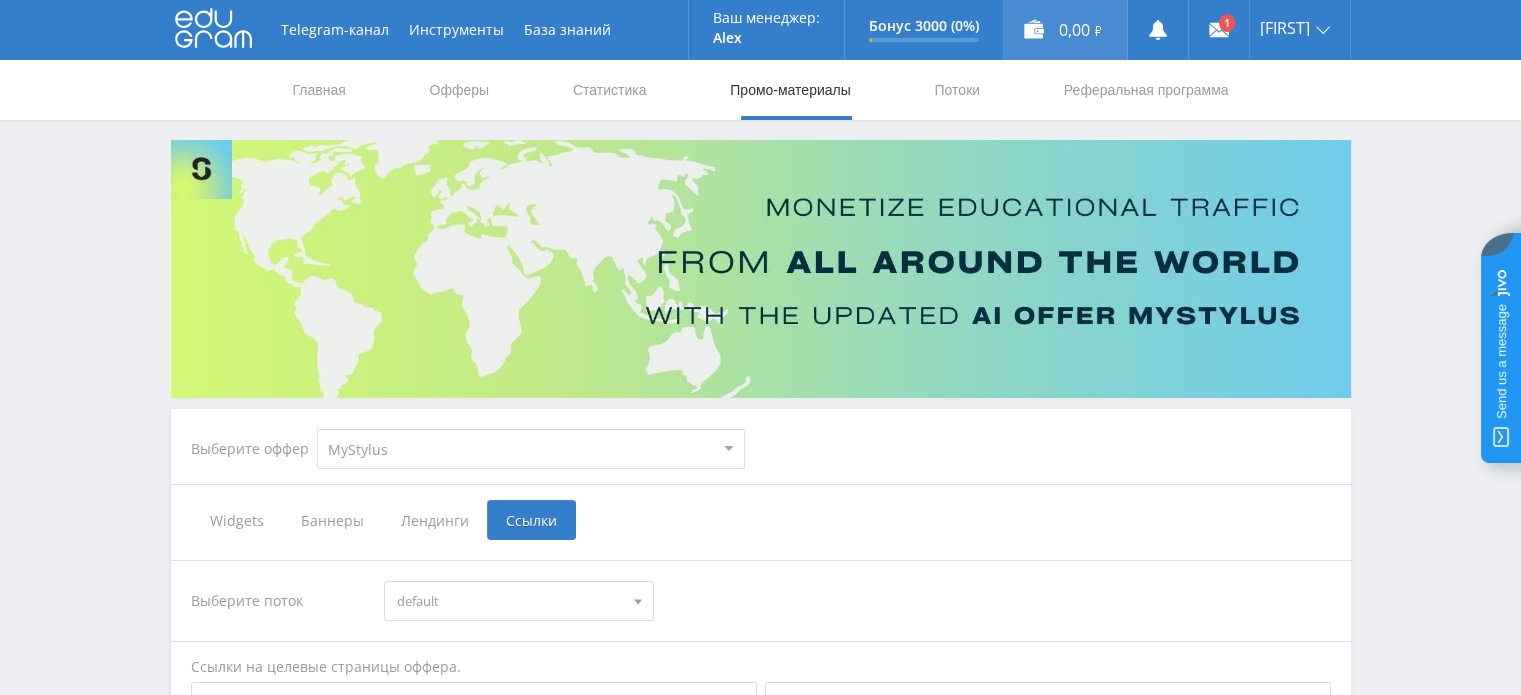 click on "0,00 ₽" at bounding box center [1065, 30] 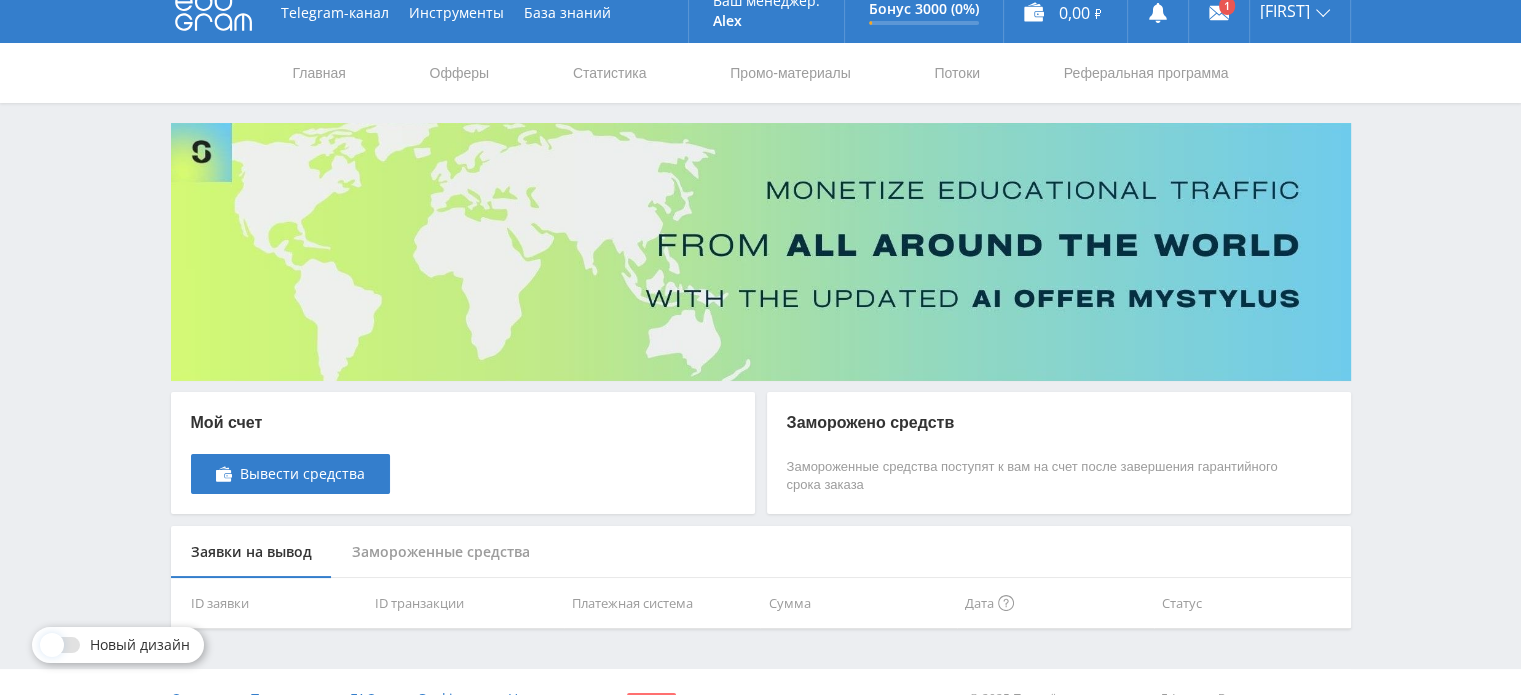 scroll, scrollTop: 0, scrollLeft: 0, axis: both 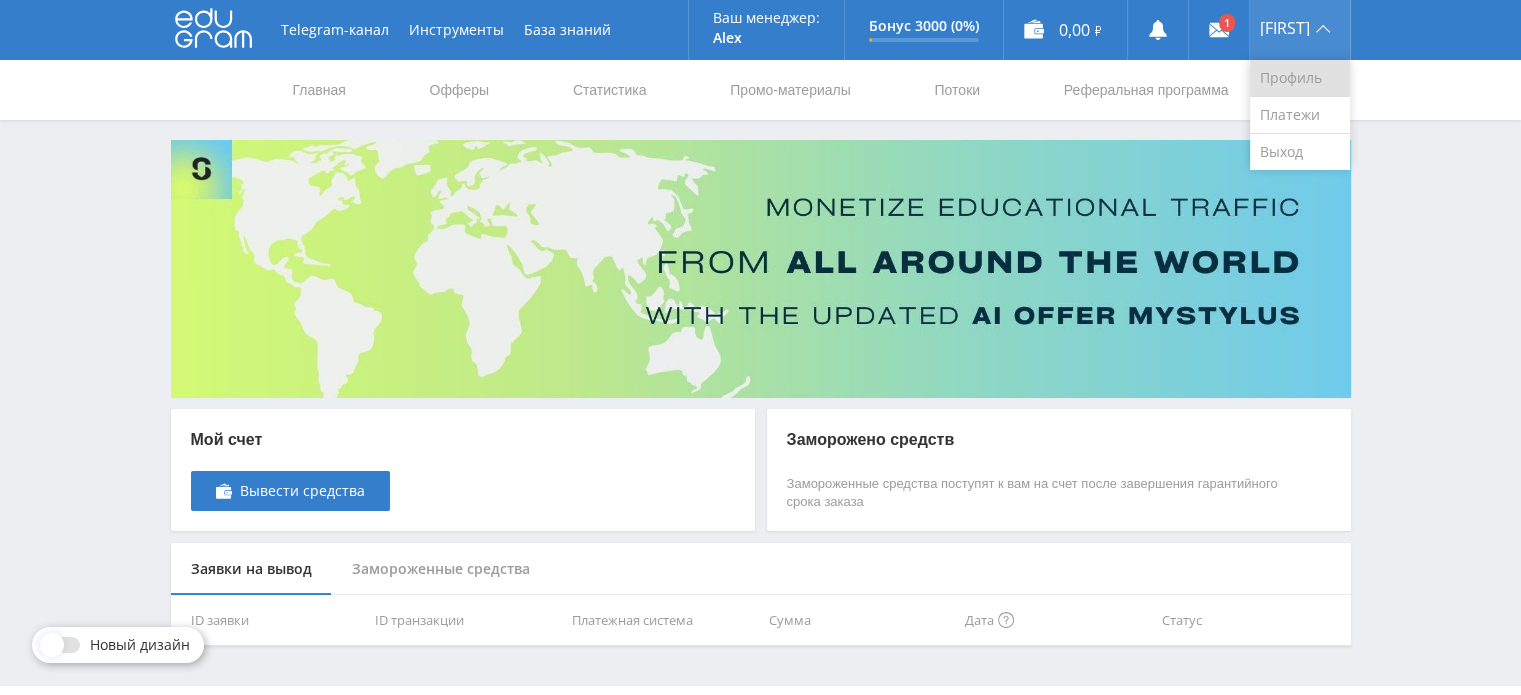 click on "Профиль" at bounding box center (1300, 78) 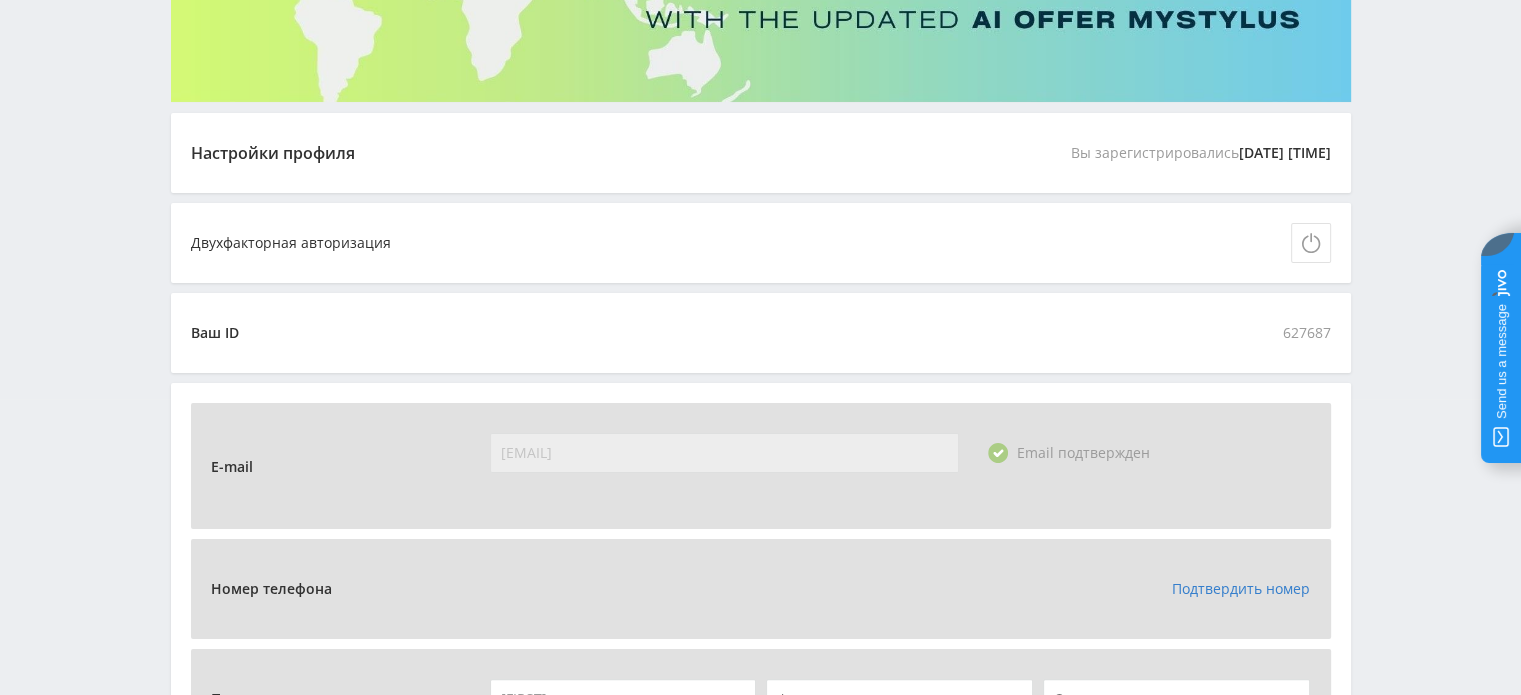 scroll, scrollTop: 400, scrollLeft: 0, axis: vertical 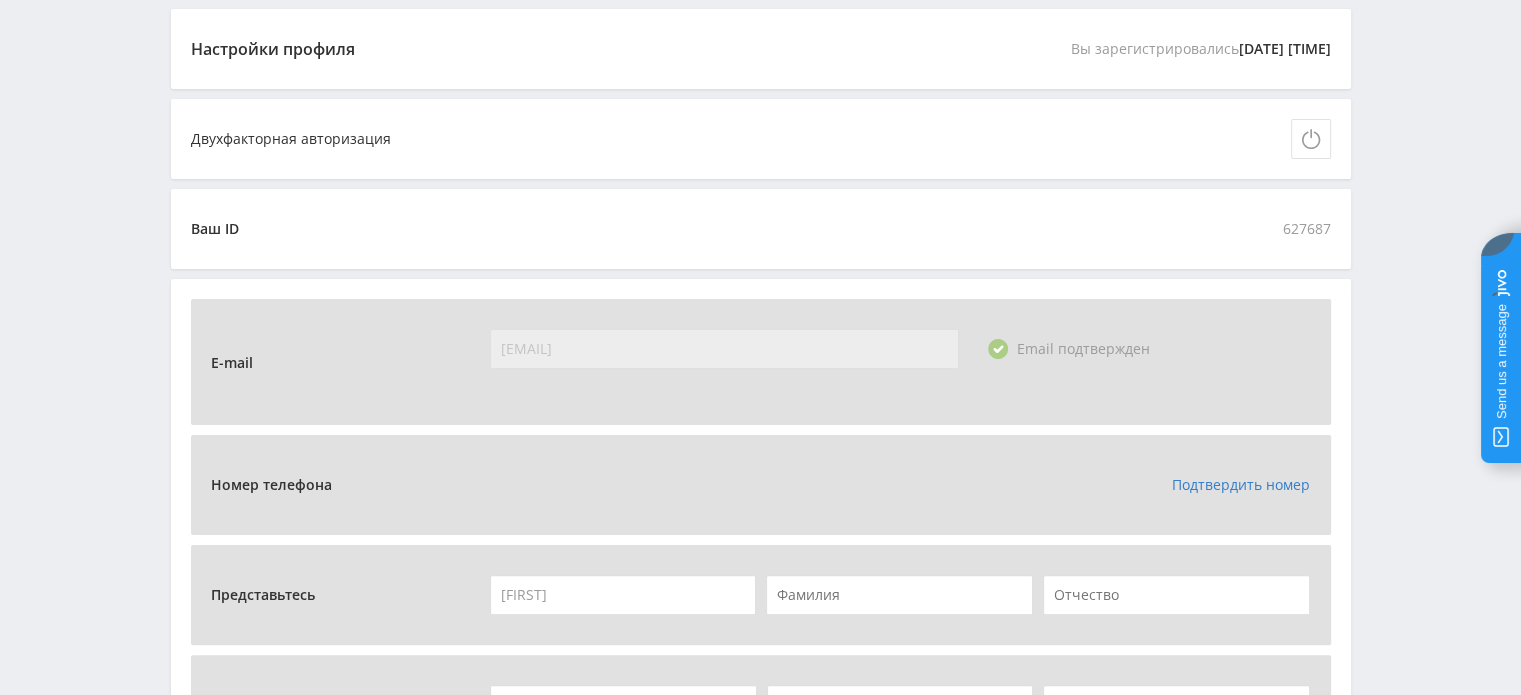 click on "Подтвердить номер" at bounding box center [1241, 484] 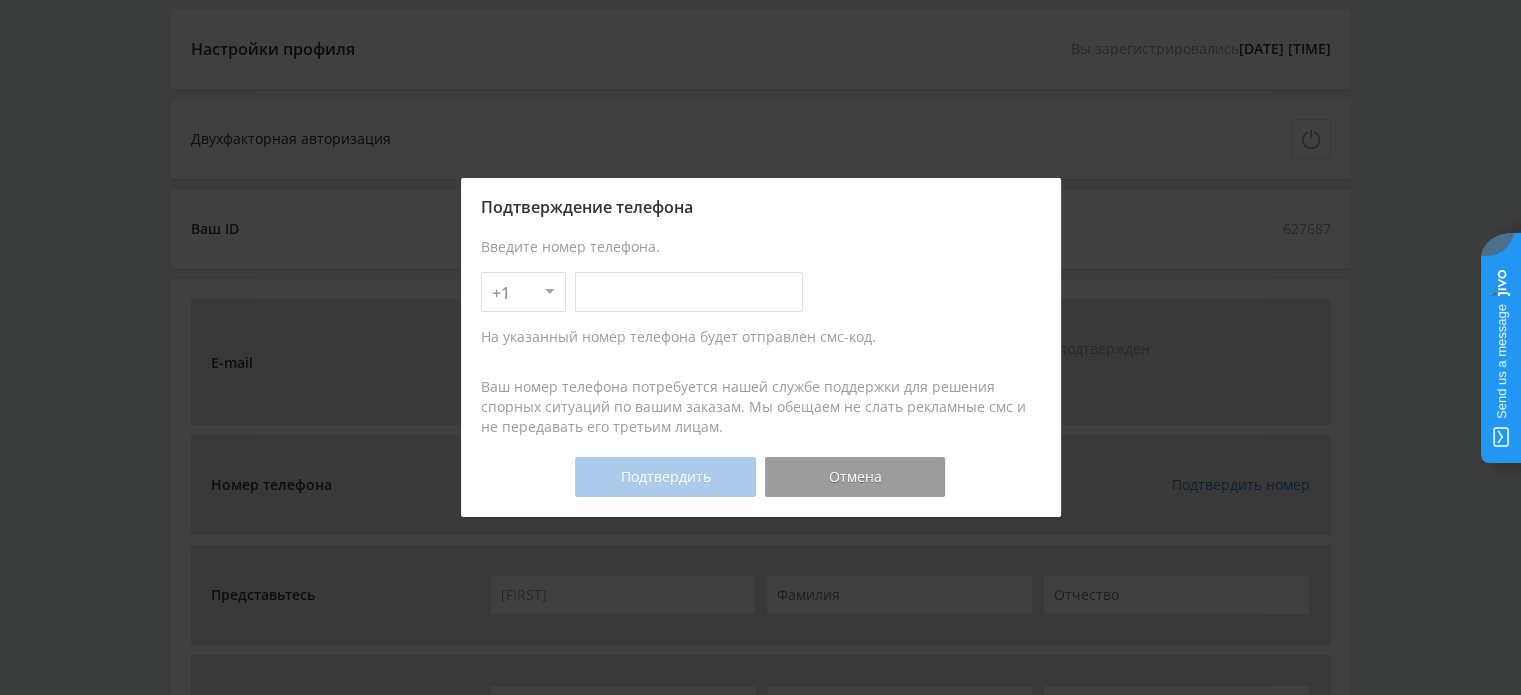 scroll, scrollTop: 0, scrollLeft: 0, axis: both 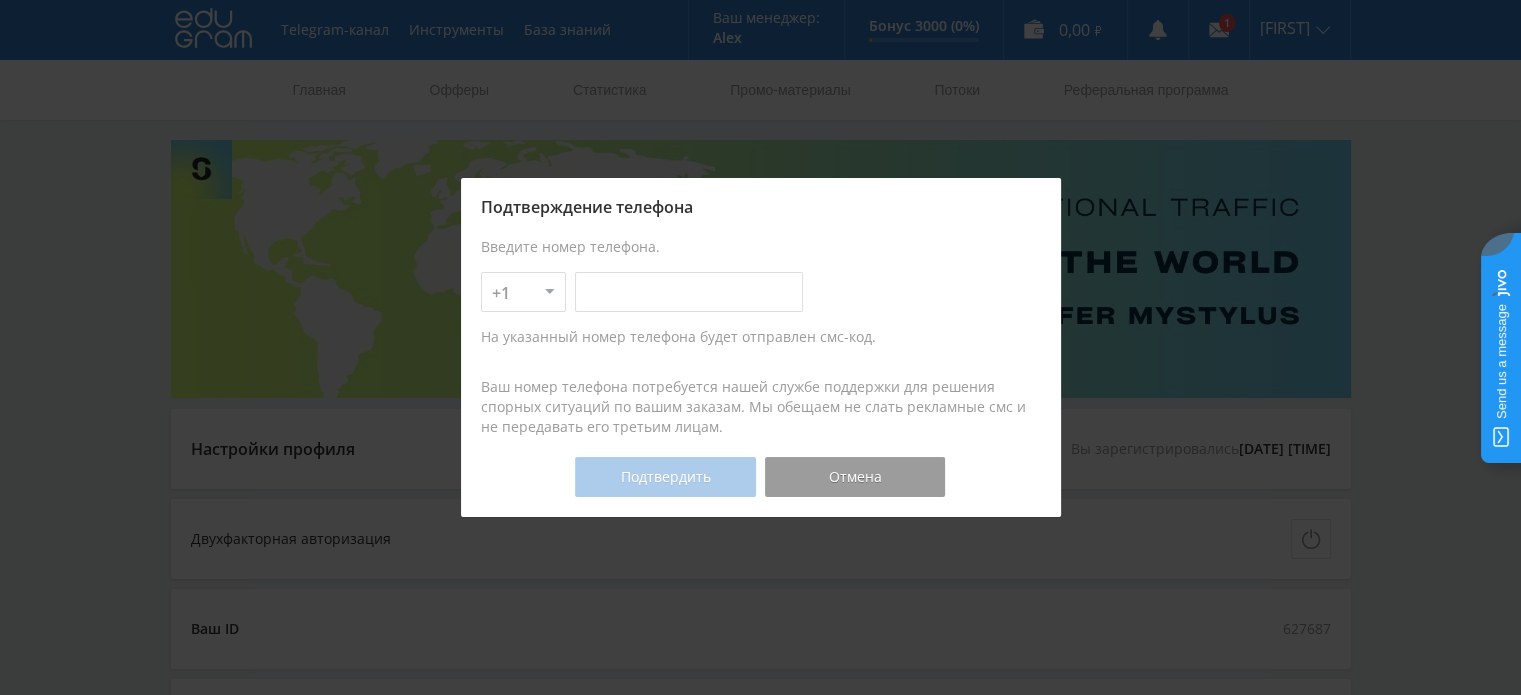 click on "[COUNTRY_CODE] [COUNTRY_CODE] [COUNTRY_CODE] [COUNTRY_CODE] [COUNTRY_CODE] [COUNTRY_CODE] [COUNTRY_CODE] [COUNTRY_CODE] [COUNTRY_CODE] [COUNTRY_CODE] [COUNTRY_CODE] [COUNTRY_CODE] [COUNTRY_CODE] [COUNTRY_CODE] [COUNTRY_CODE] [COUNTRY_CODE] [COUNTRY_CODE] [COUNTRY_CODE] [COUNTRY_CODE] [COUNTRY_CODE] [COUNTRY_CODE]" at bounding box center (523, 292) 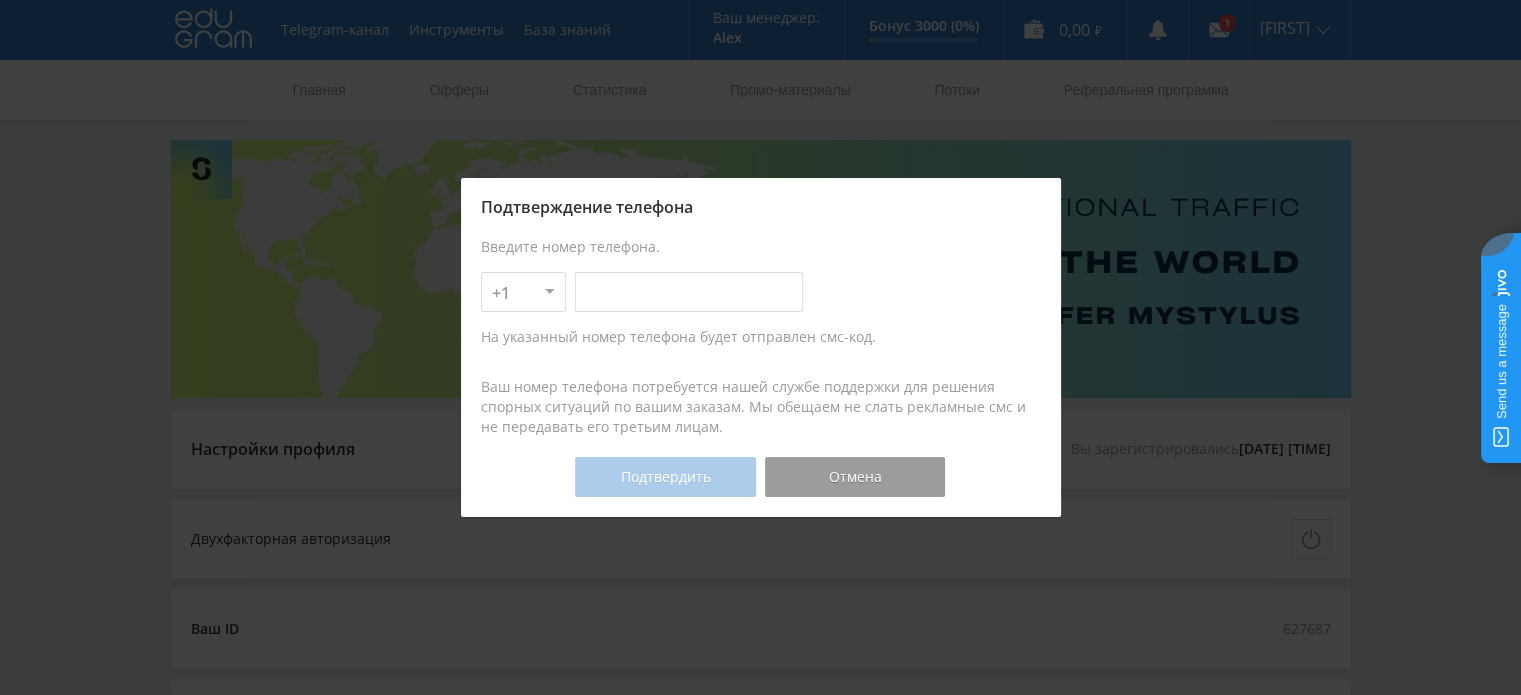select on "380" 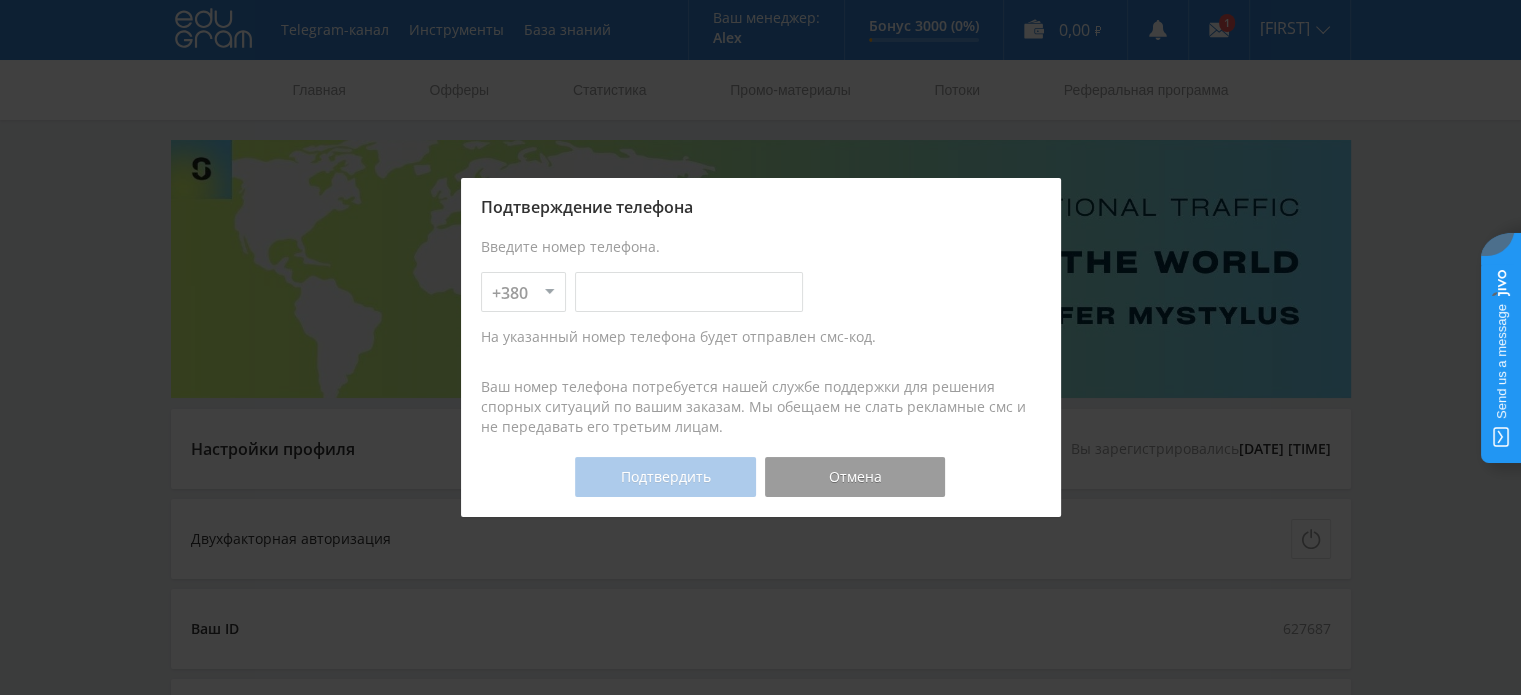 click on "[COUNTRY_CODE] [COUNTRY_CODE] [COUNTRY_CODE] [COUNTRY_CODE] [COUNTRY_CODE] [COUNTRY_CODE] [COUNTRY_CODE] [COUNTRY_CODE] [COUNTRY_CODE] [COUNTRY_CODE] [COUNTRY_CODE] [COUNTRY_CODE] [COUNTRY_CODE] [COUNTRY_CODE] [COUNTRY_CODE] [COUNTRY_CODE] [COUNTRY_CODE] [COUNTRY_CODE] [COUNTRY_CODE] [COUNTRY_CODE] [COUNTRY_CODE]" at bounding box center [523, 292] 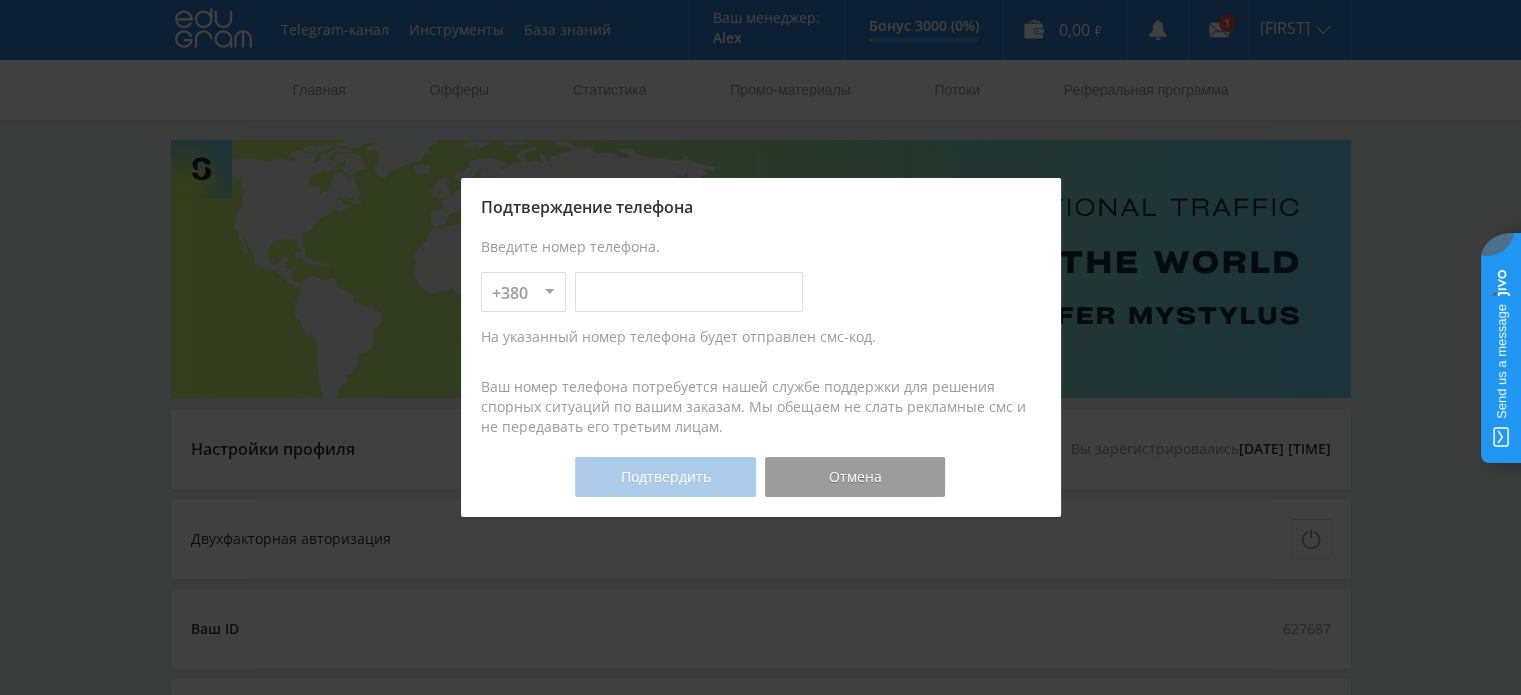 click at bounding box center [689, 292] 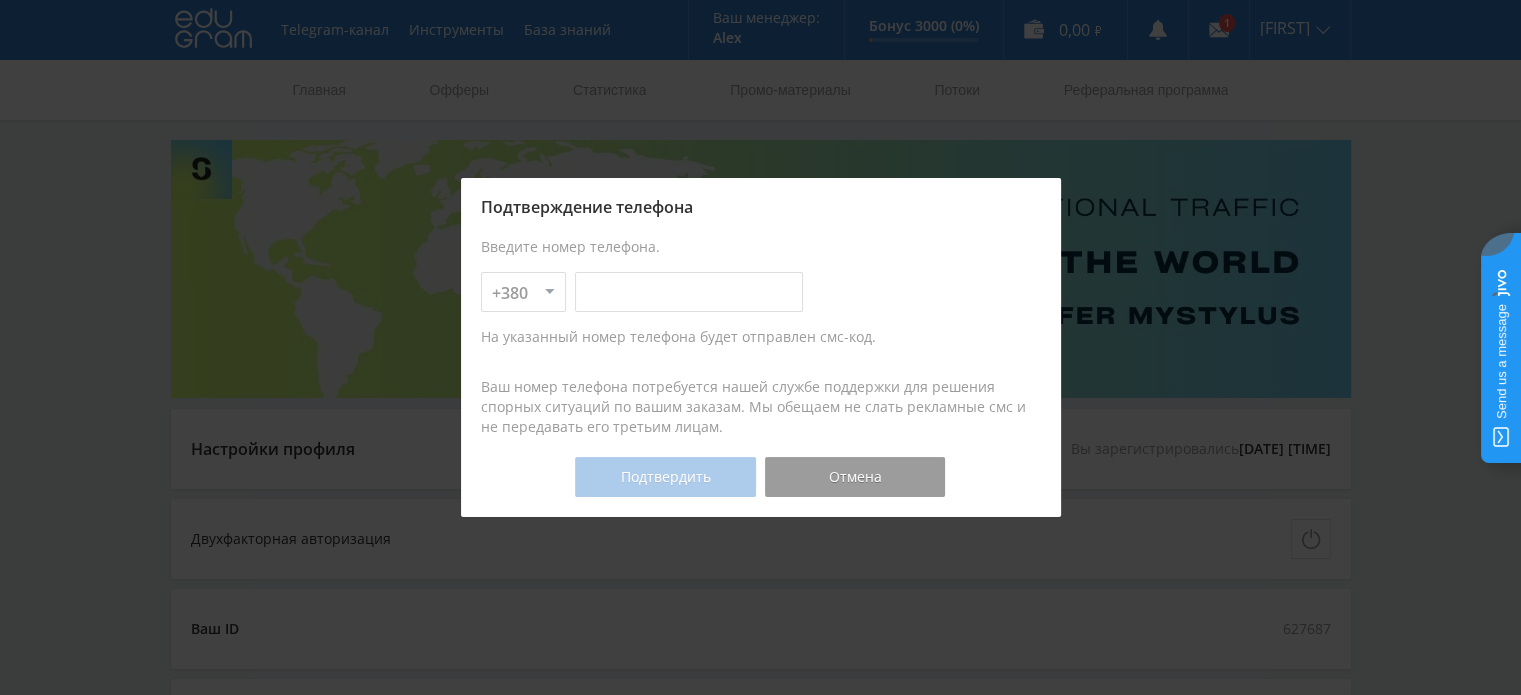 type on "[PHONE]" 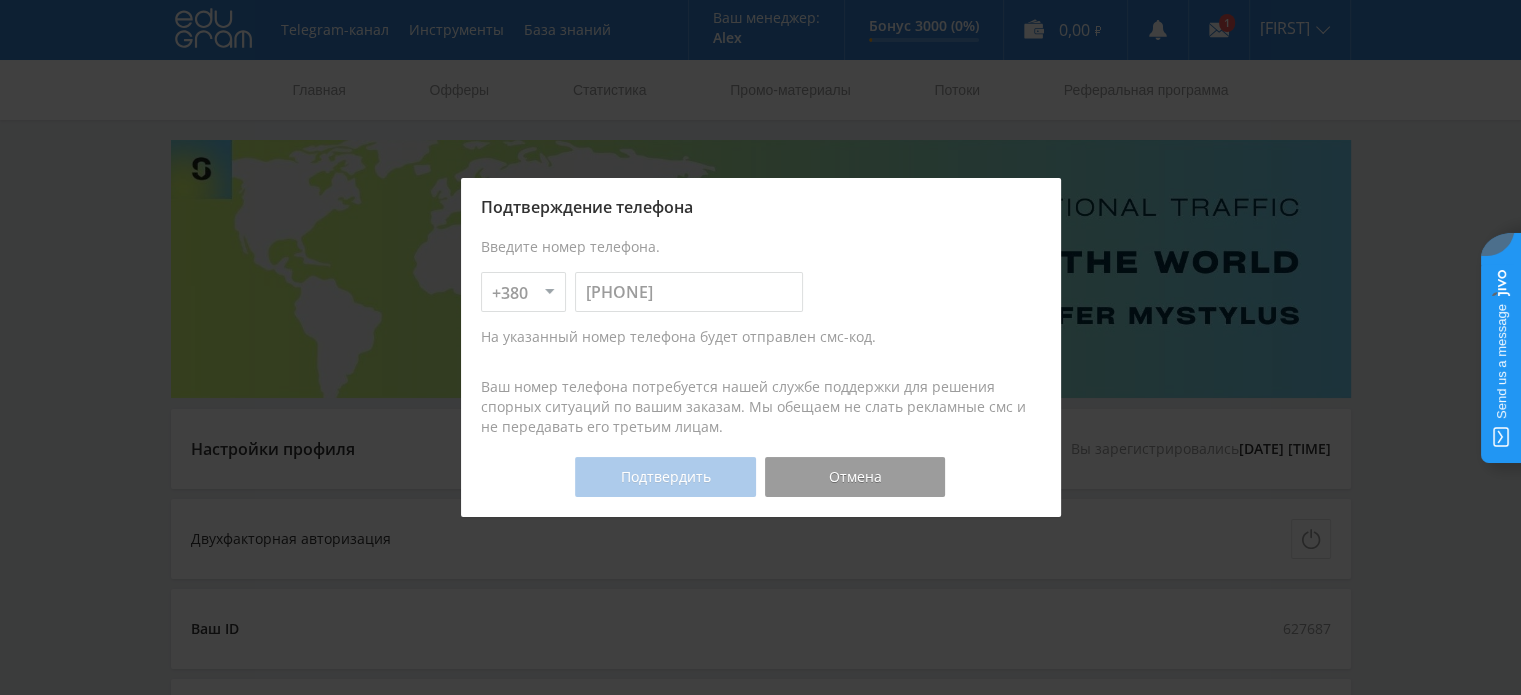 type on "KRAVCHENKO" 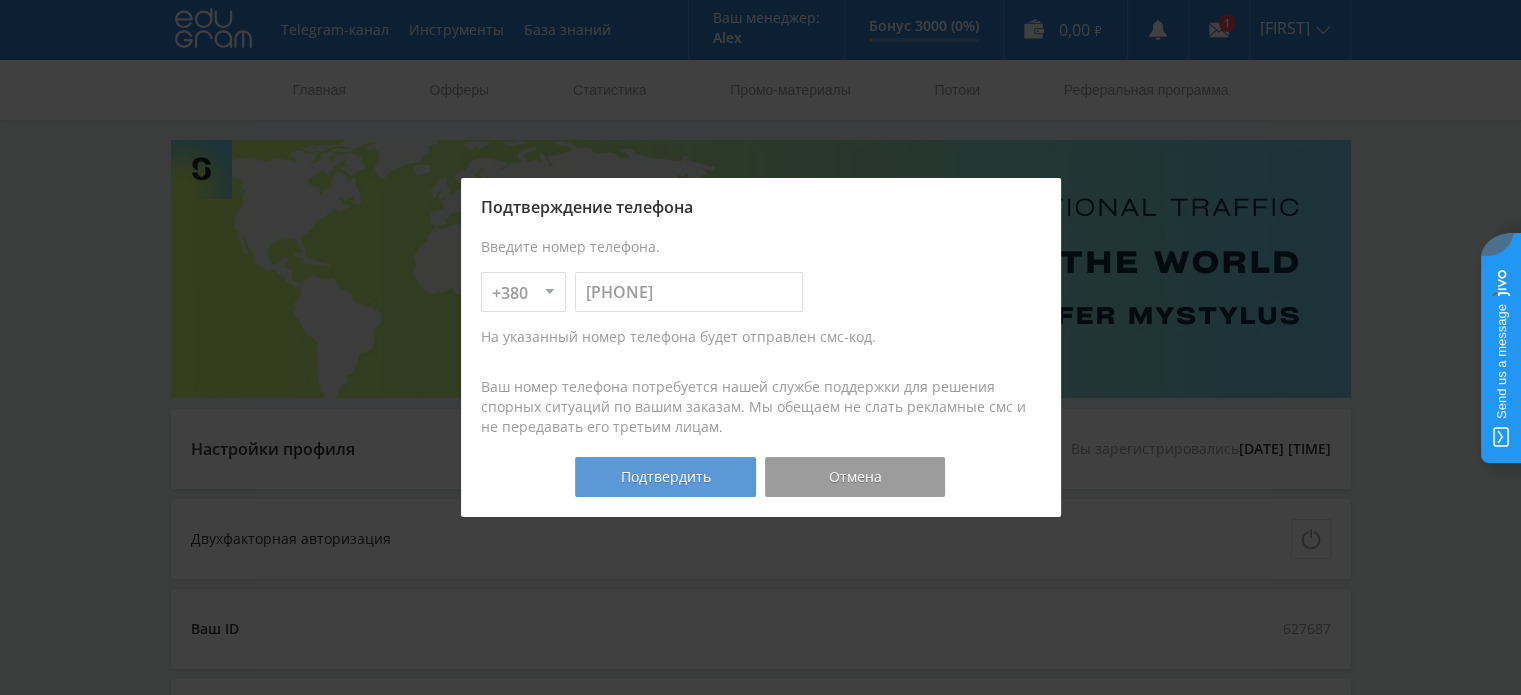 click on "Подтвердить" at bounding box center [665, 477] 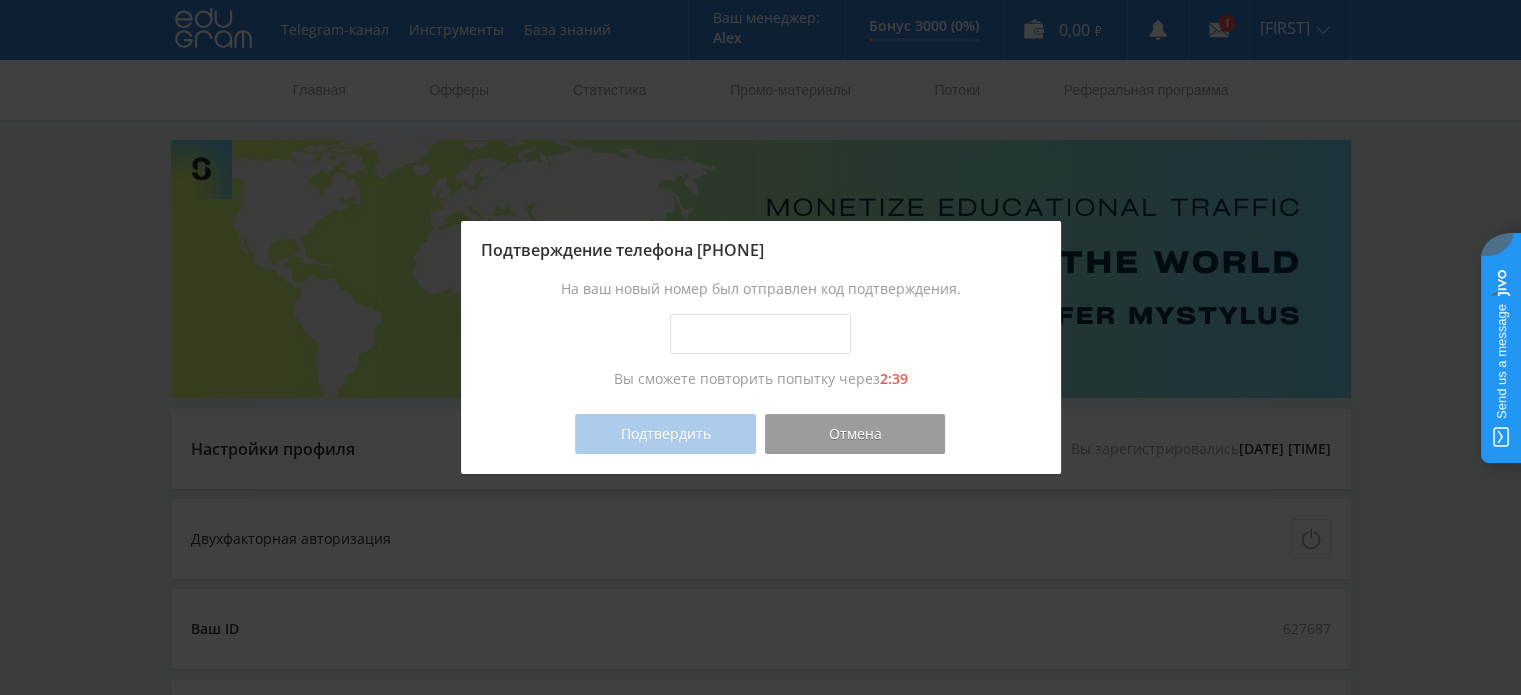 click at bounding box center [760, 334] 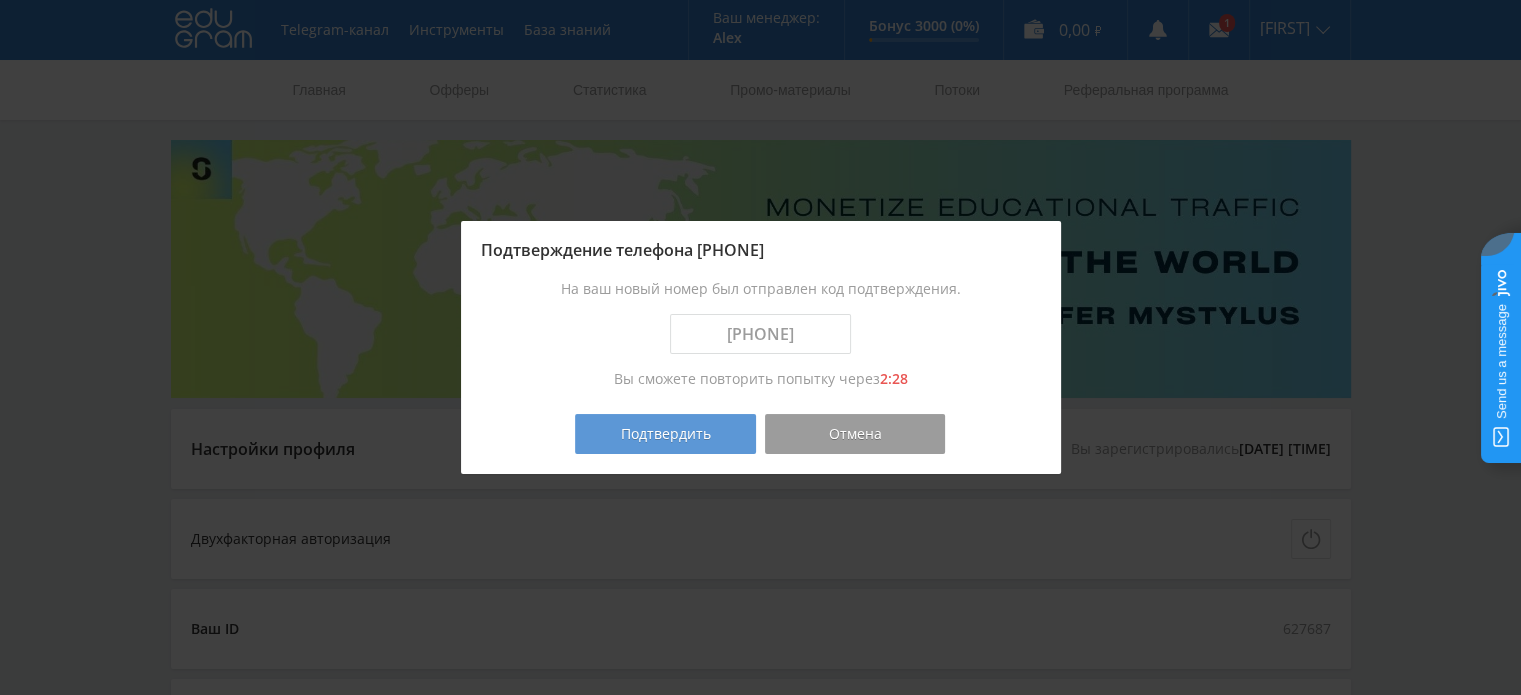 click on "Подтвердить" at bounding box center [665, 434] 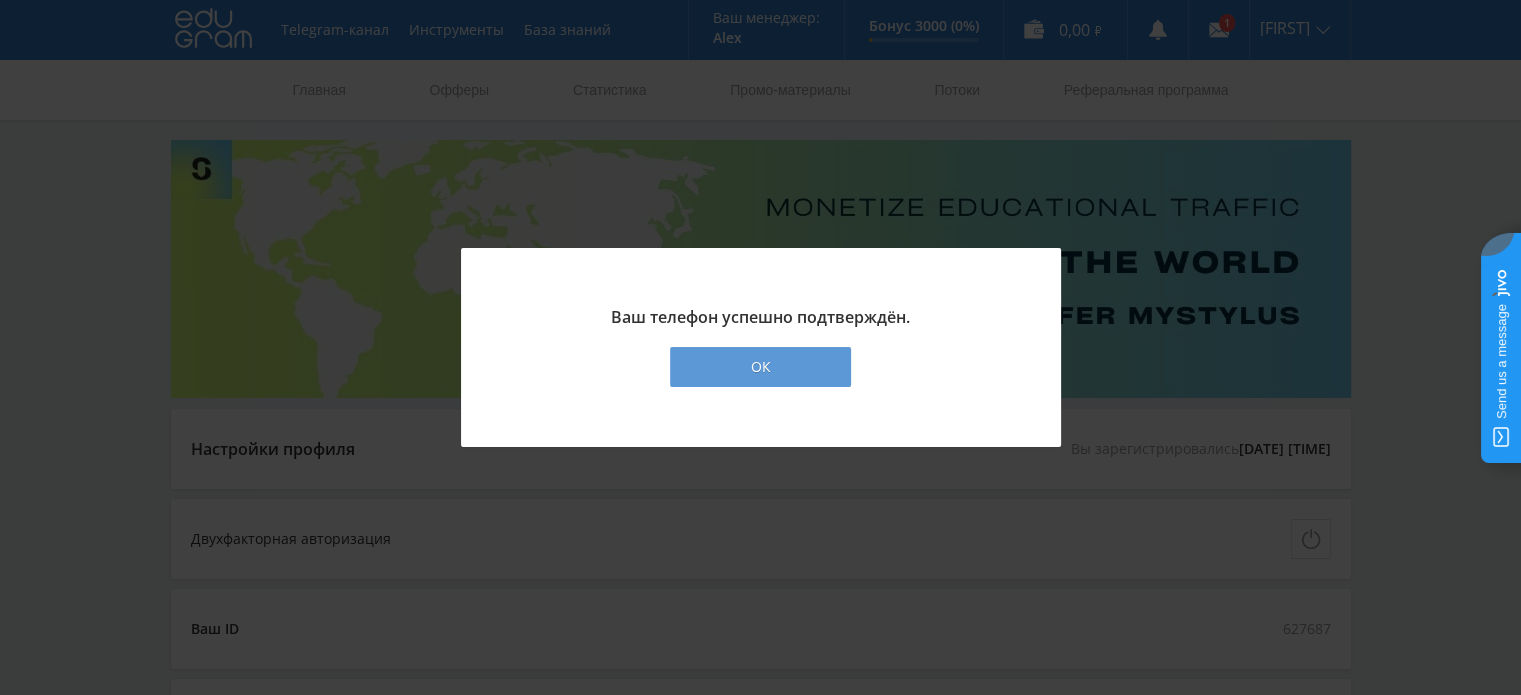 click on "ОК" at bounding box center [760, 367] 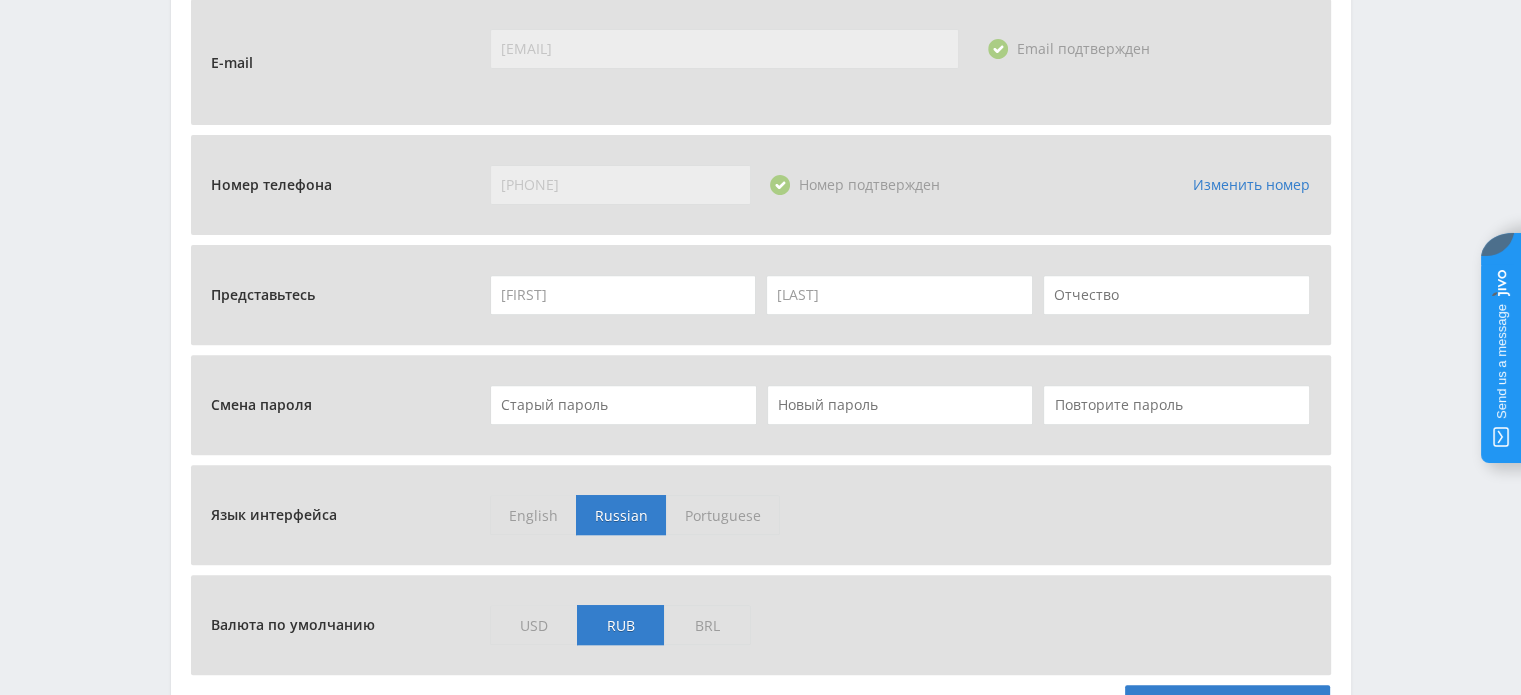 scroll, scrollTop: 800, scrollLeft: 0, axis: vertical 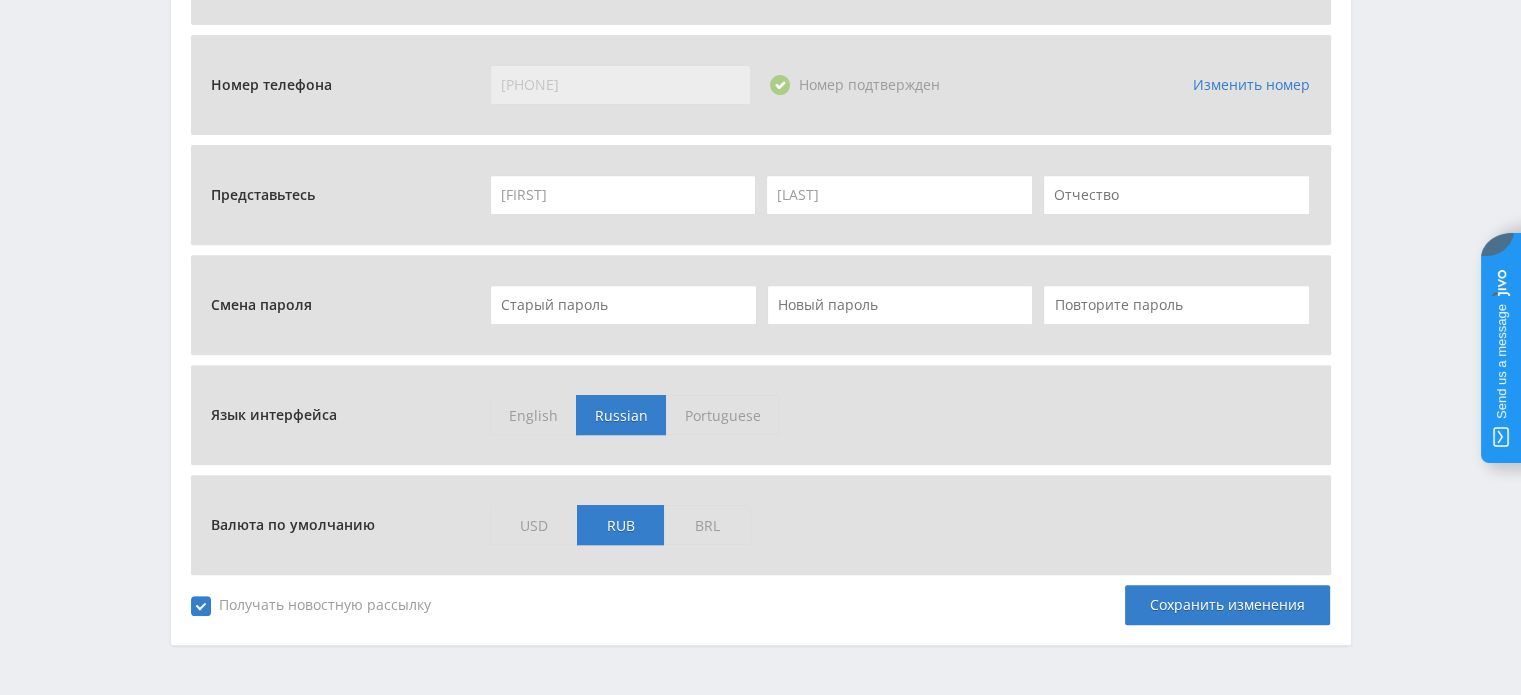 click on "USD" at bounding box center (533, 415) 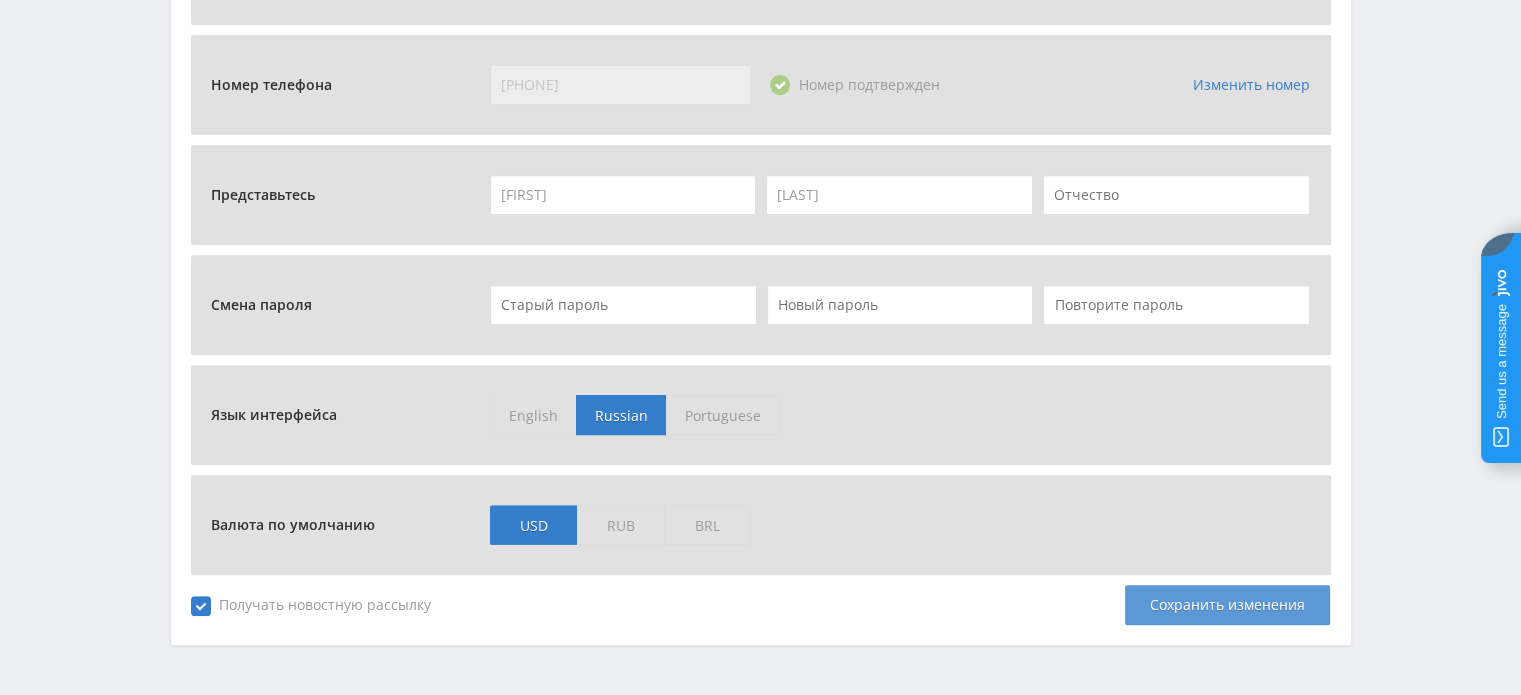 click on "Сохранить изменения" at bounding box center [1227, 605] 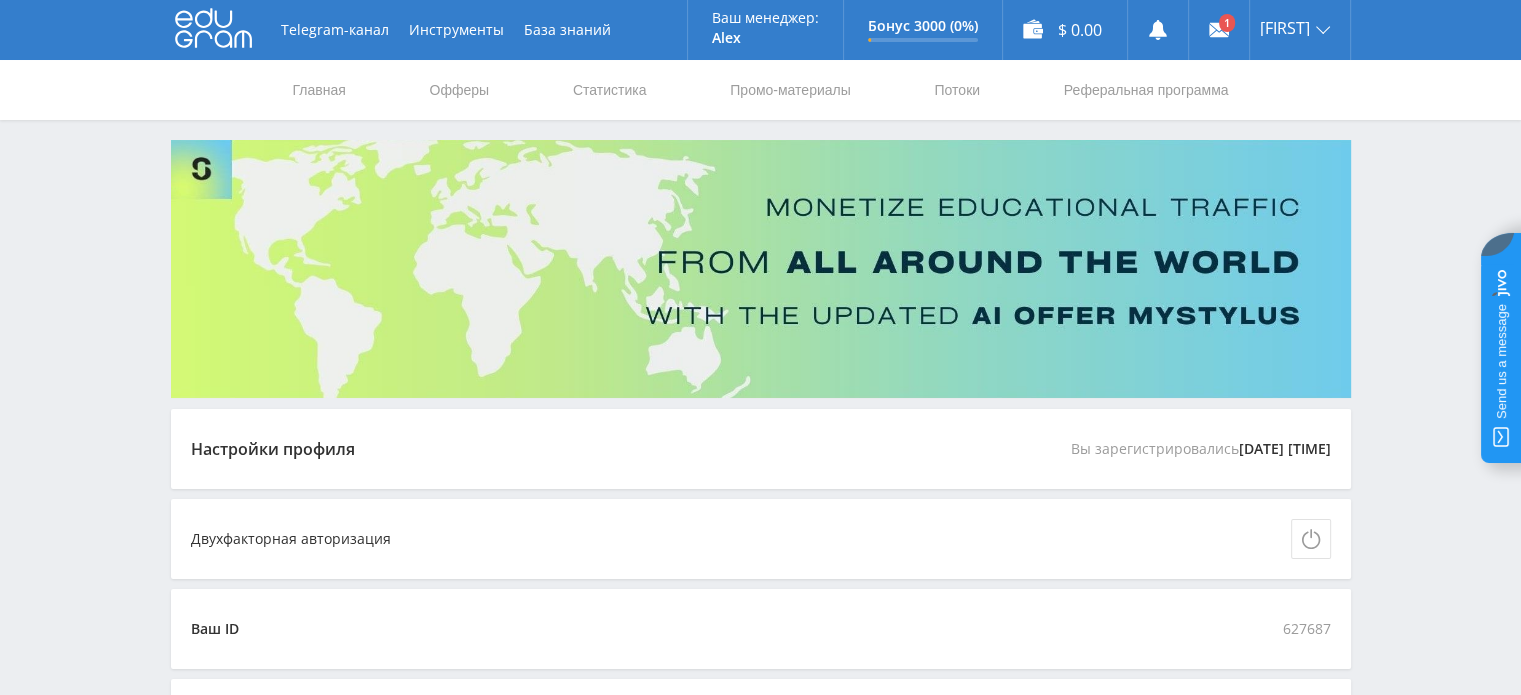 scroll, scrollTop: 0, scrollLeft: 0, axis: both 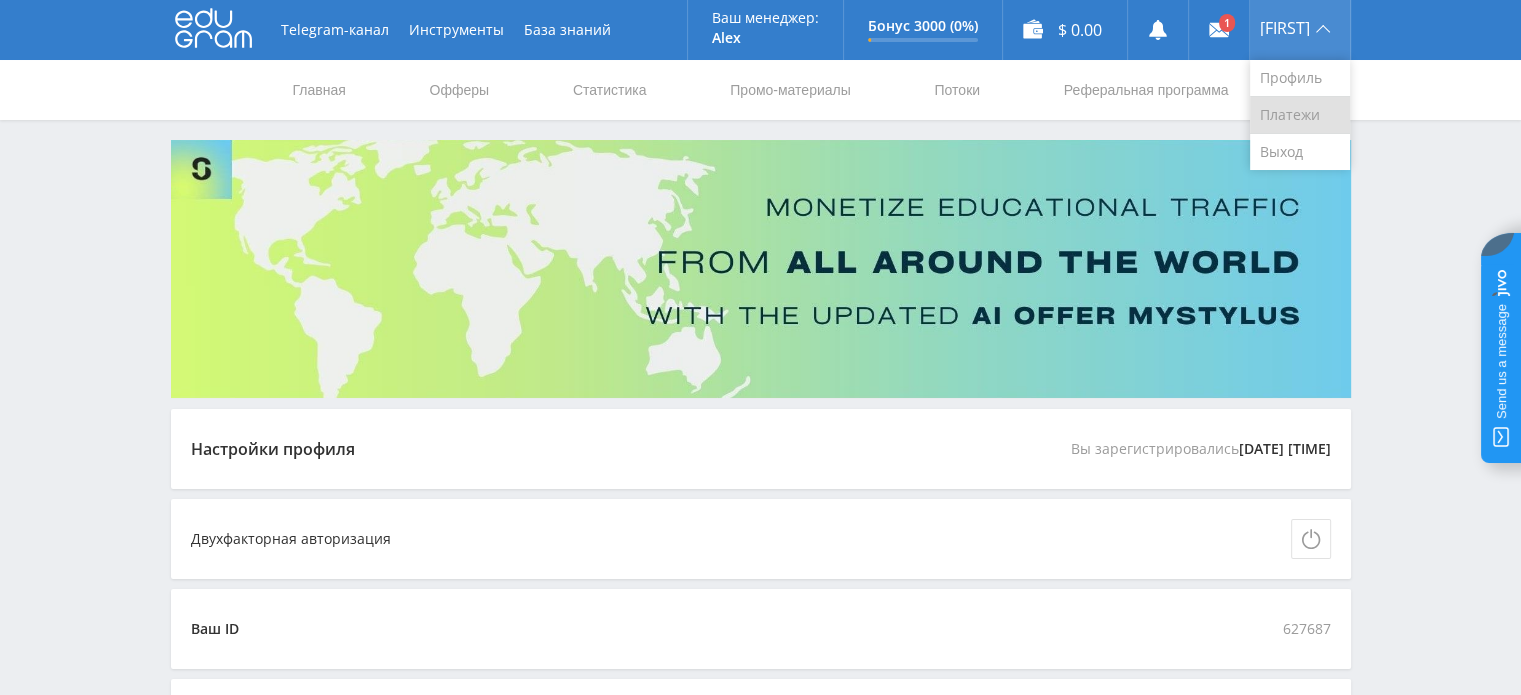 click on "Платежи" at bounding box center (1300, 115) 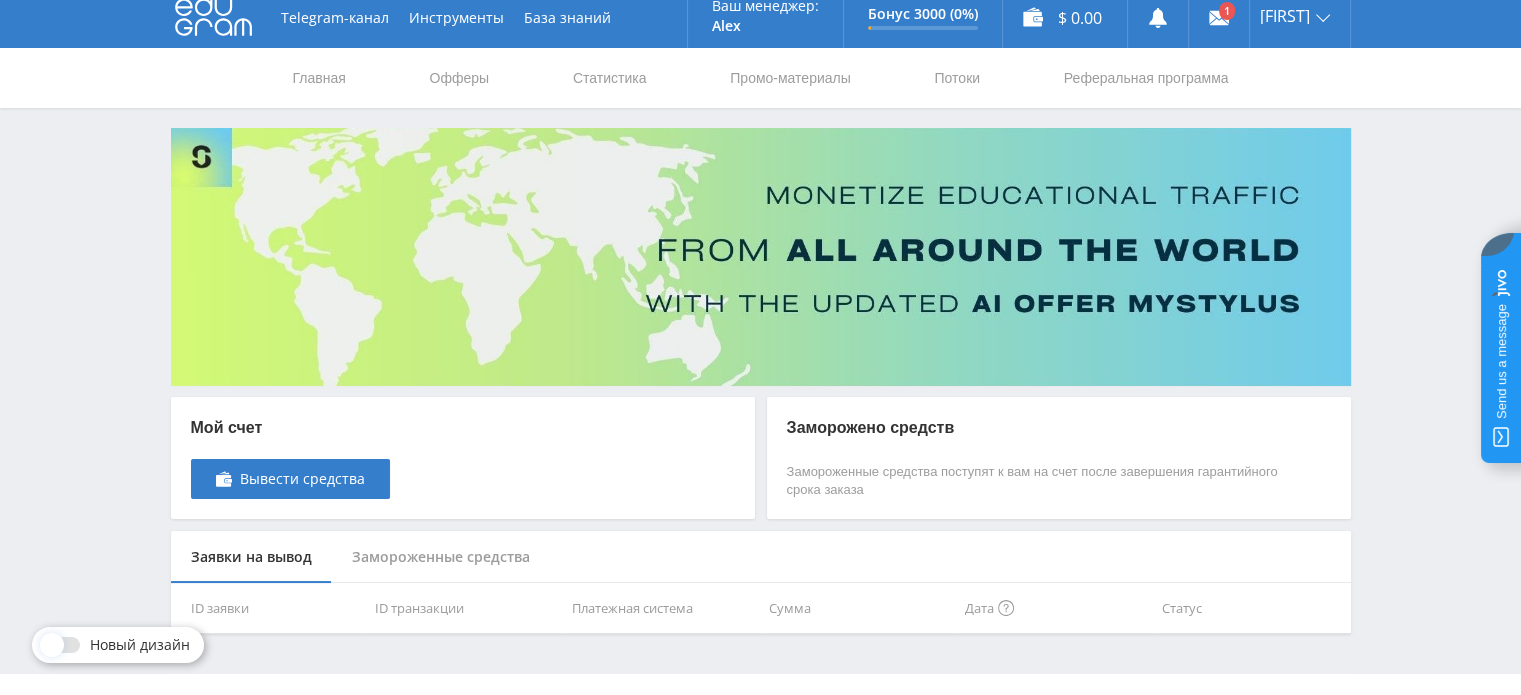 scroll, scrollTop: 50, scrollLeft: 0, axis: vertical 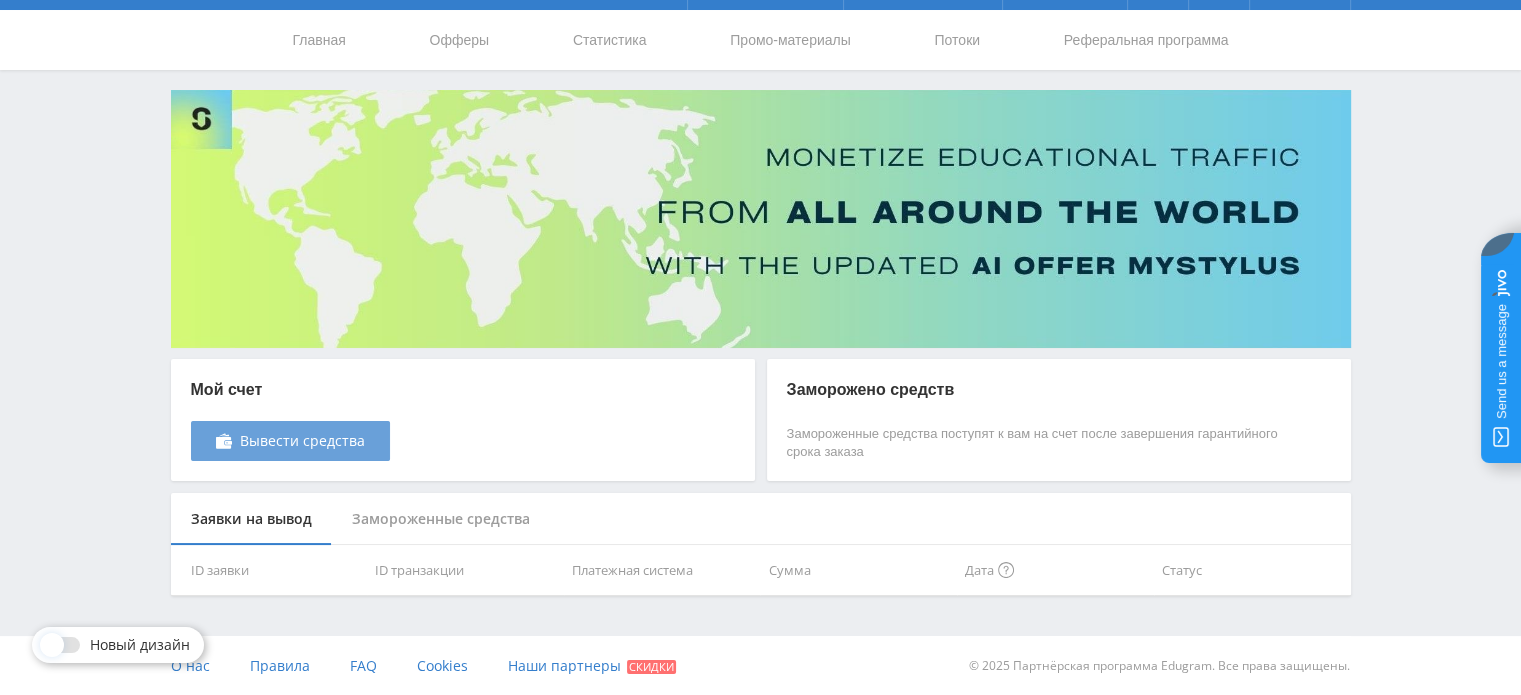 click on "Вывести средства" at bounding box center (302, 441) 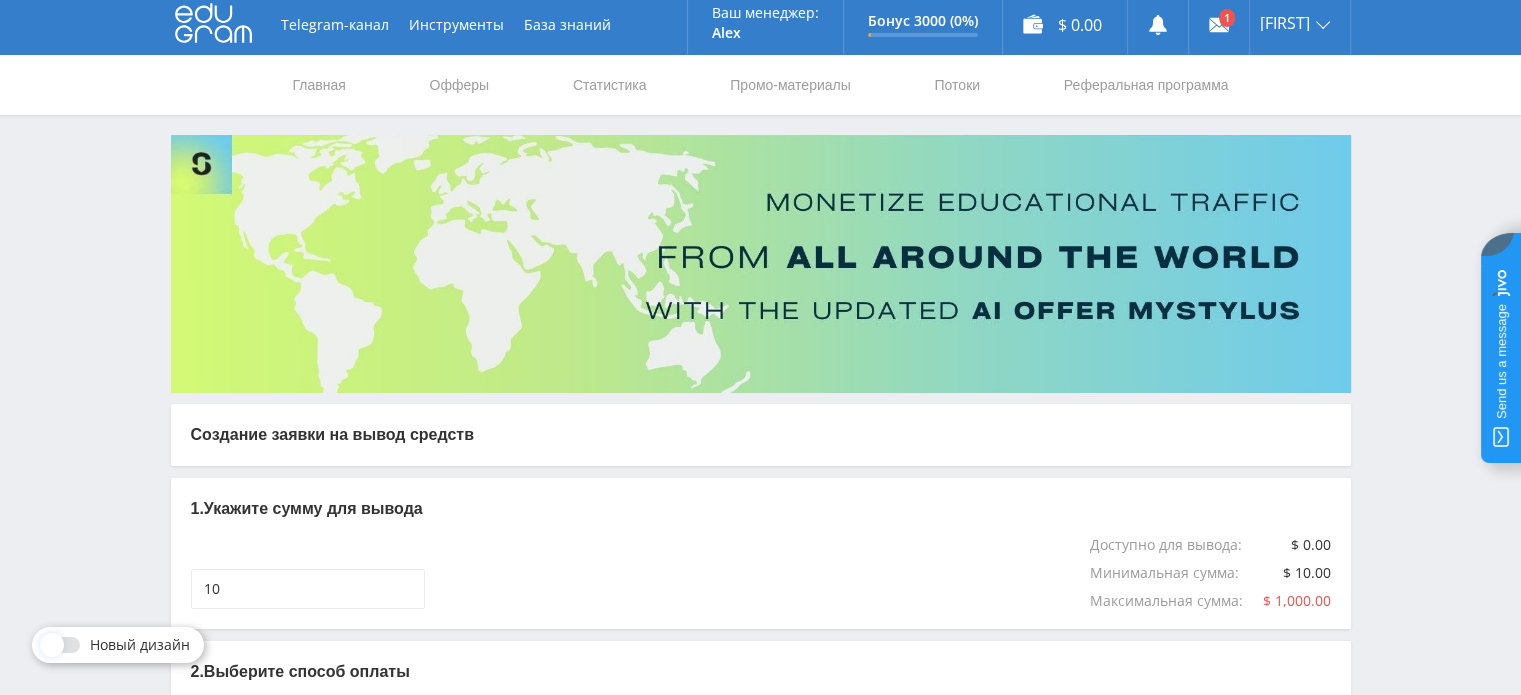 scroll, scrollTop: 0, scrollLeft: 0, axis: both 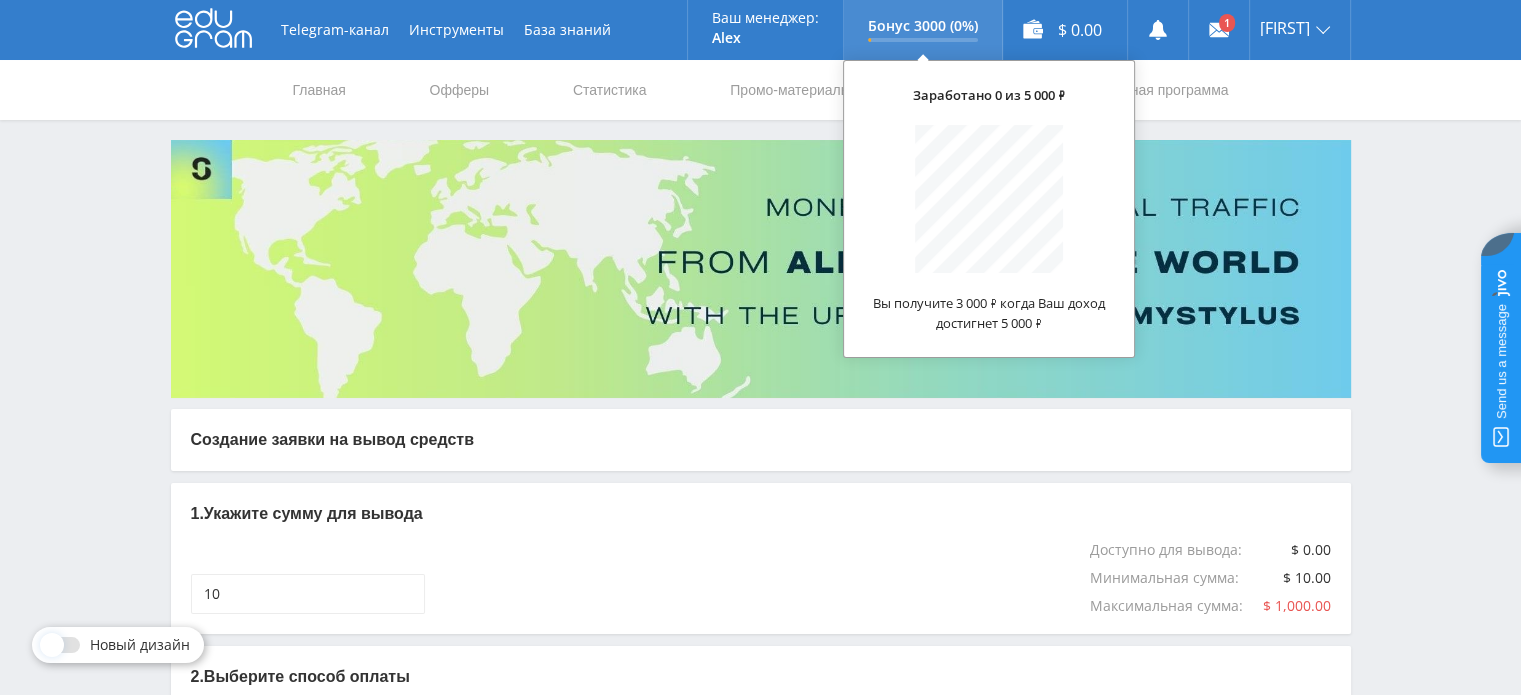 click on "Бонус 3000 (0%)" at bounding box center [923, 30] 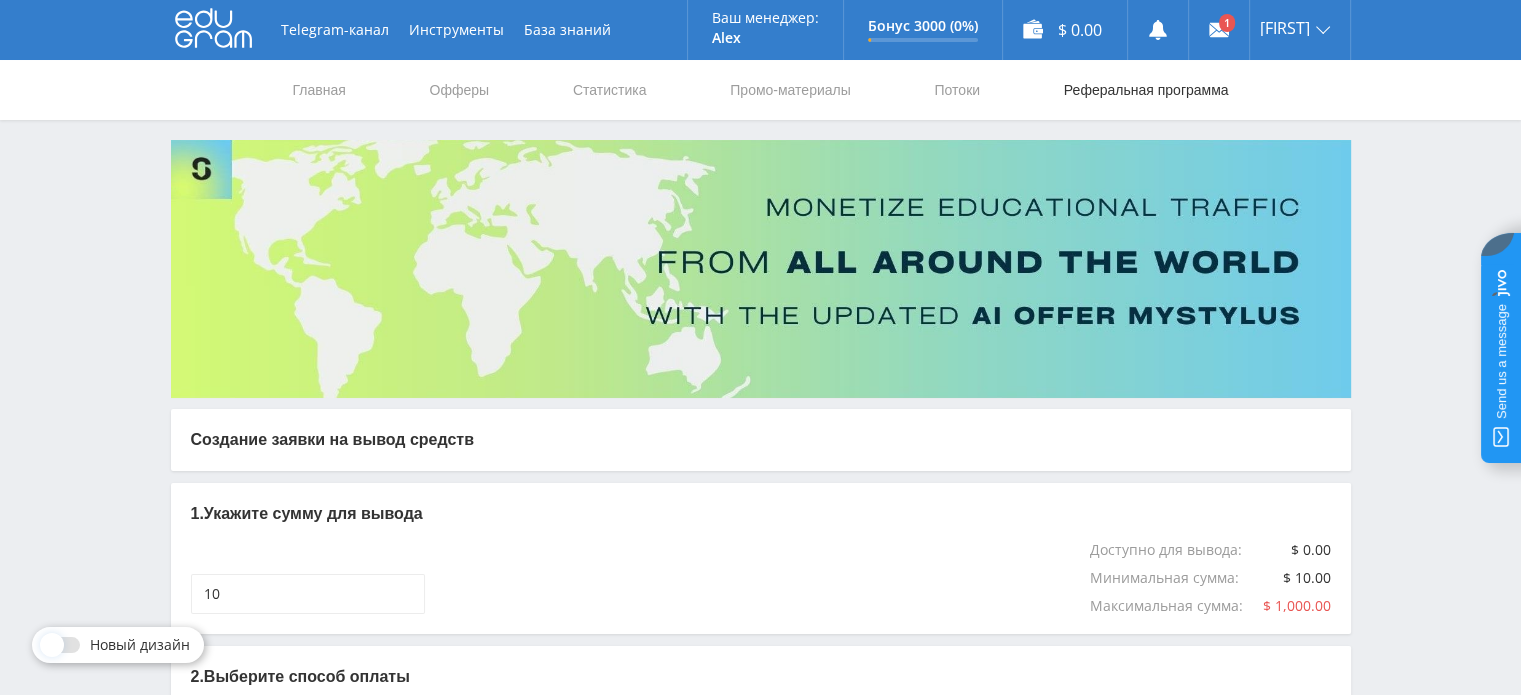click on "Реферальная программа" at bounding box center [1146, 90] 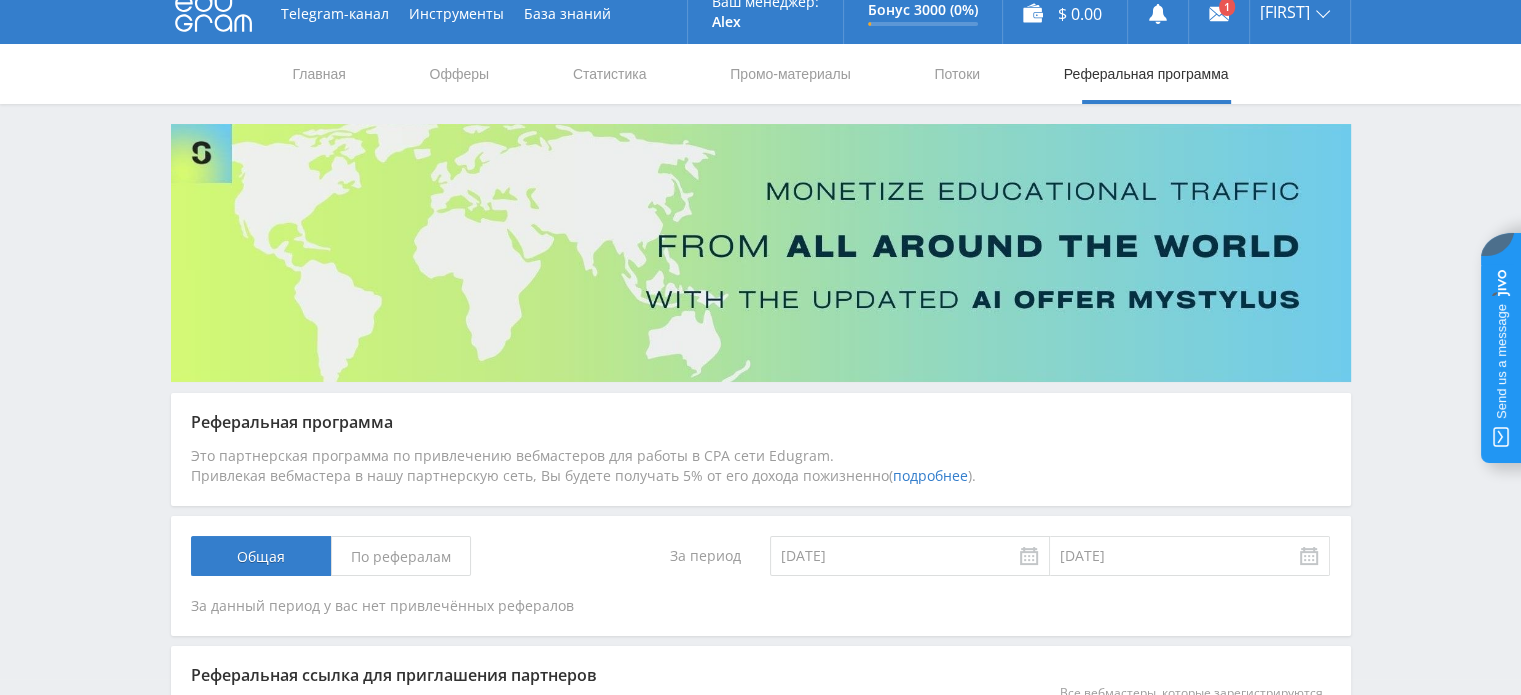 scroll, scrollTop: 0, scrollLeft: 0, axis: both 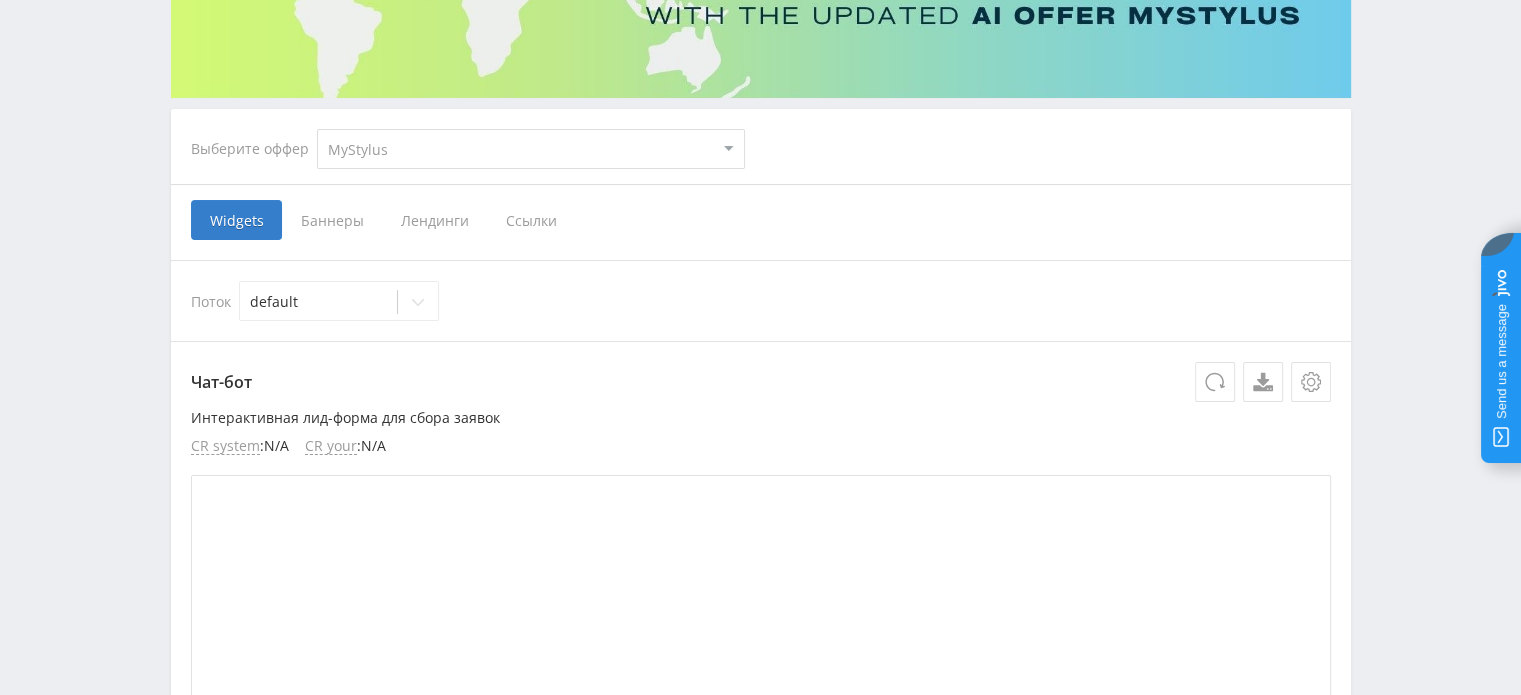click on "Ссылки" at bounding box center (236, 220) 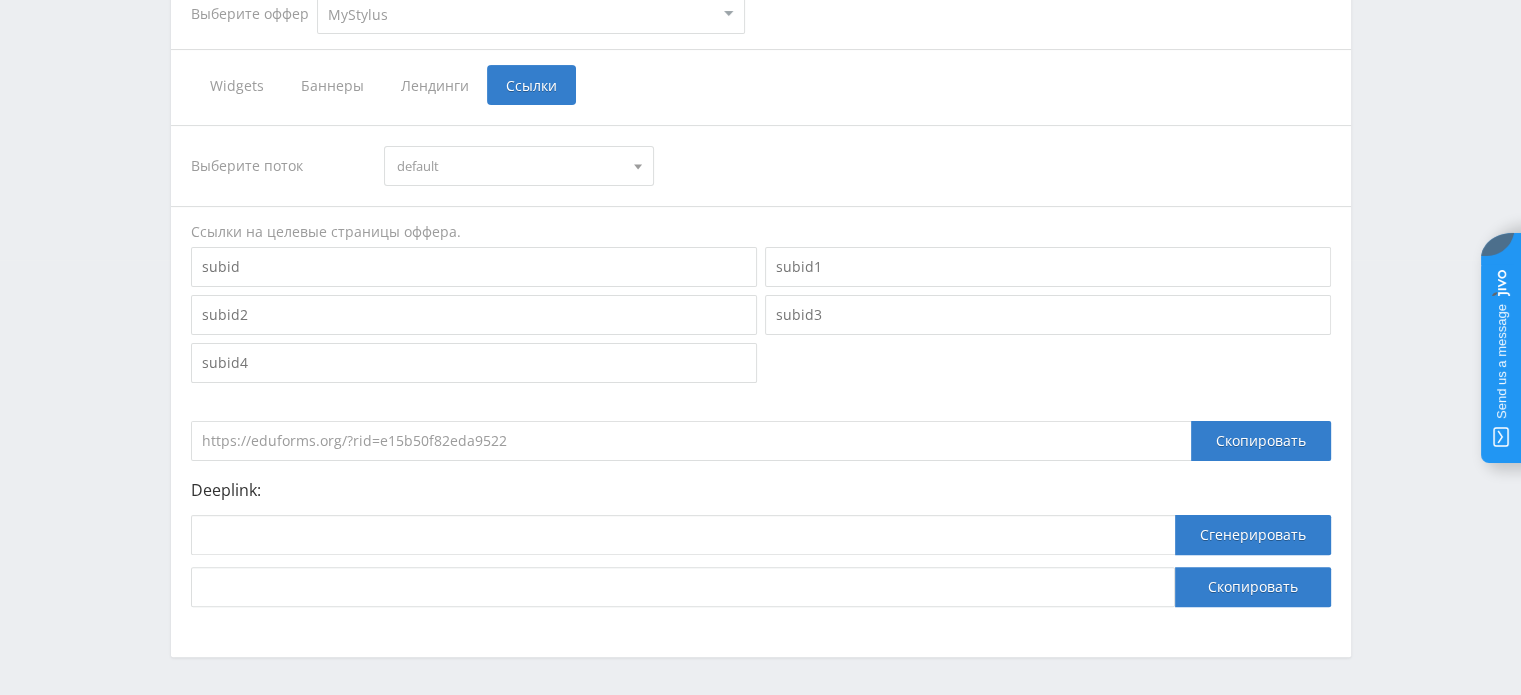 scroll, scrollTop: 506, scrollLeft: 0, axis: vertical 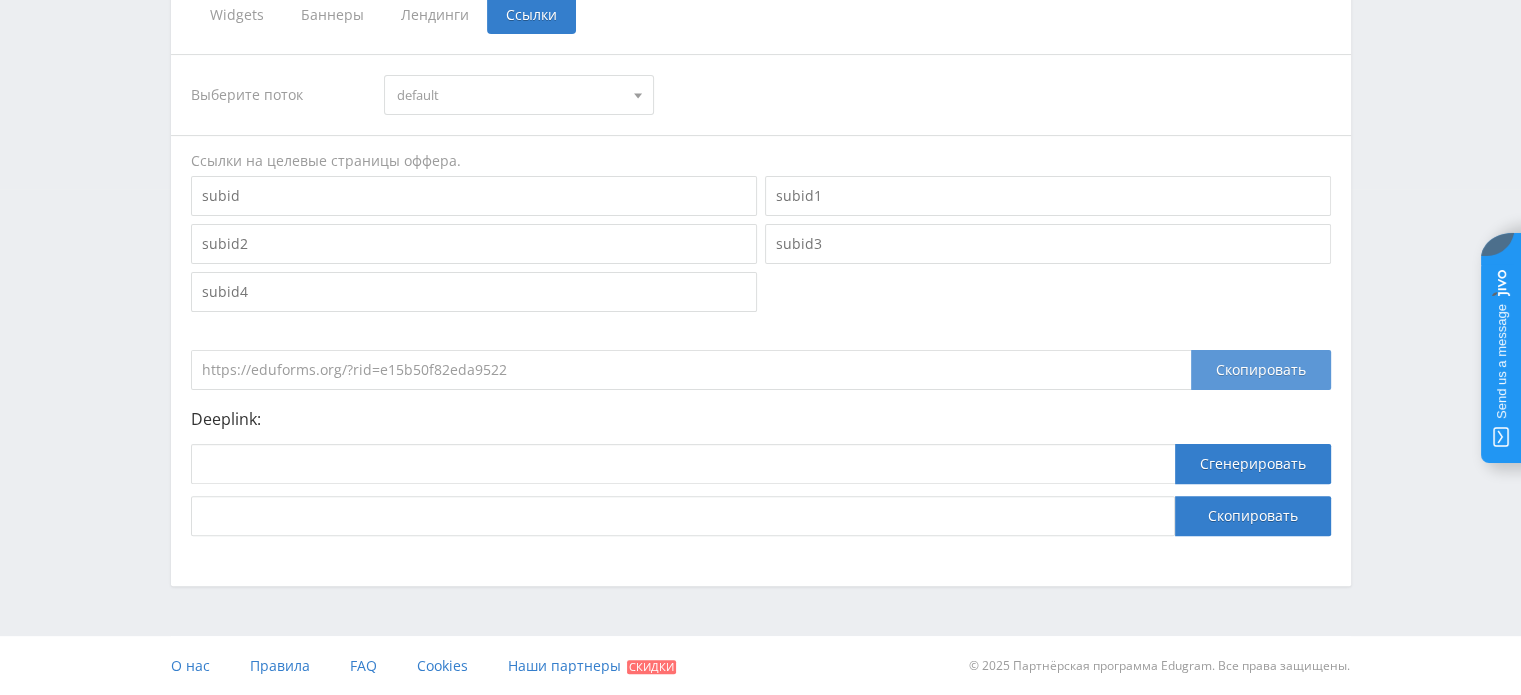 click on "Скопировать" at bounding box center [1261, 370] 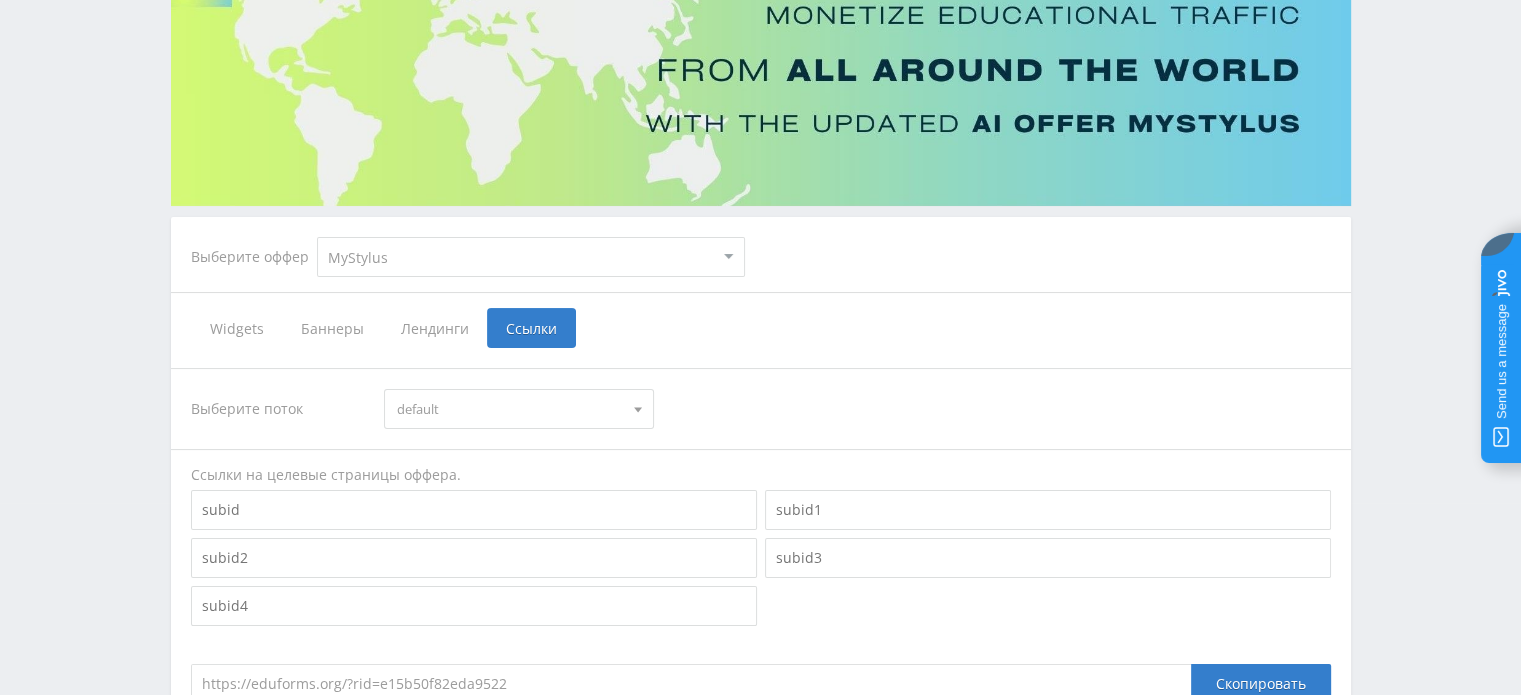 scroll, scrollTop: 500, scrollLeft: 0, axis: vertical 